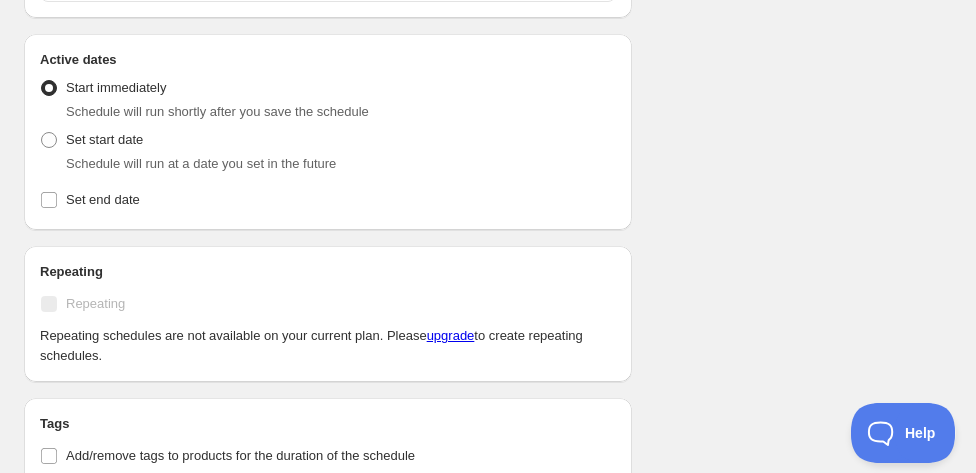 scroll, scrollTop: 0, scrollLeft: 0, axis: both 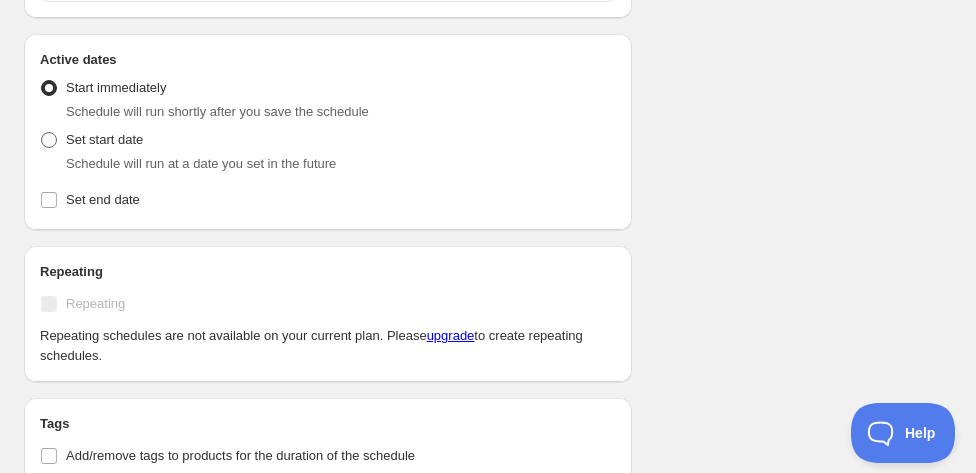 click on "Set start date" at bounding box center (91, 140) 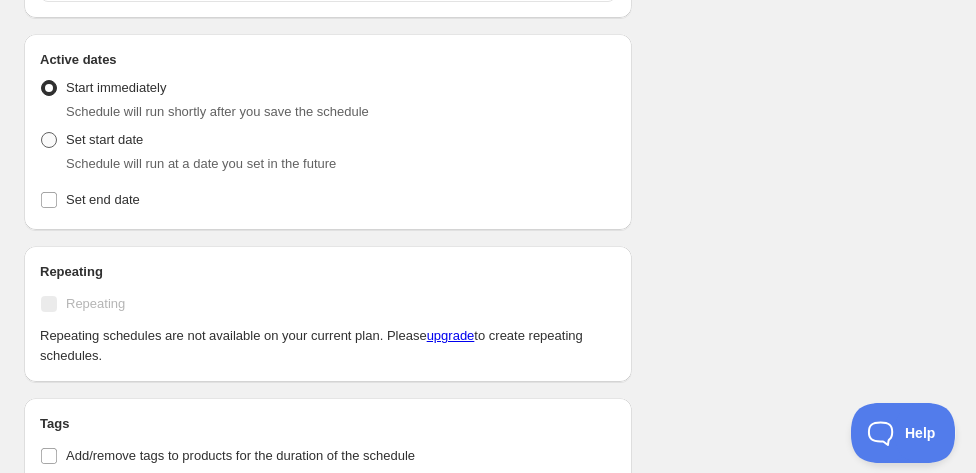 radio on "true" 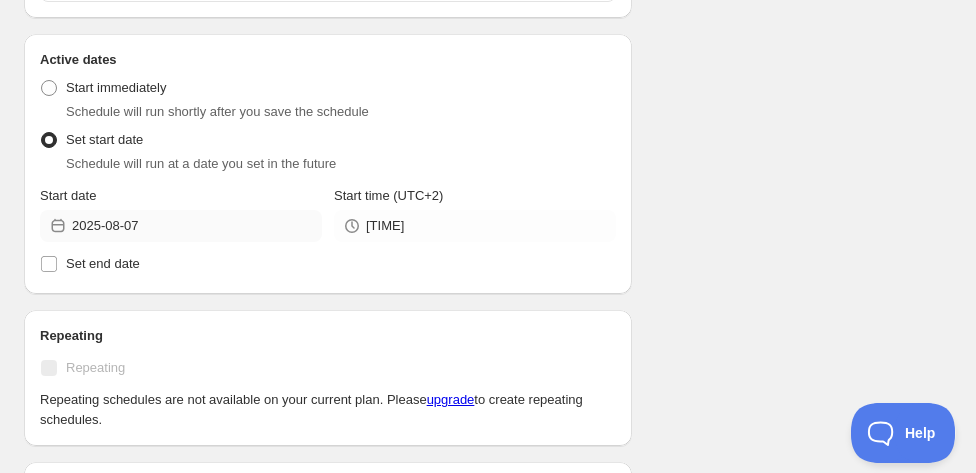 type on "New schedule Aug 07 2025 16:02" 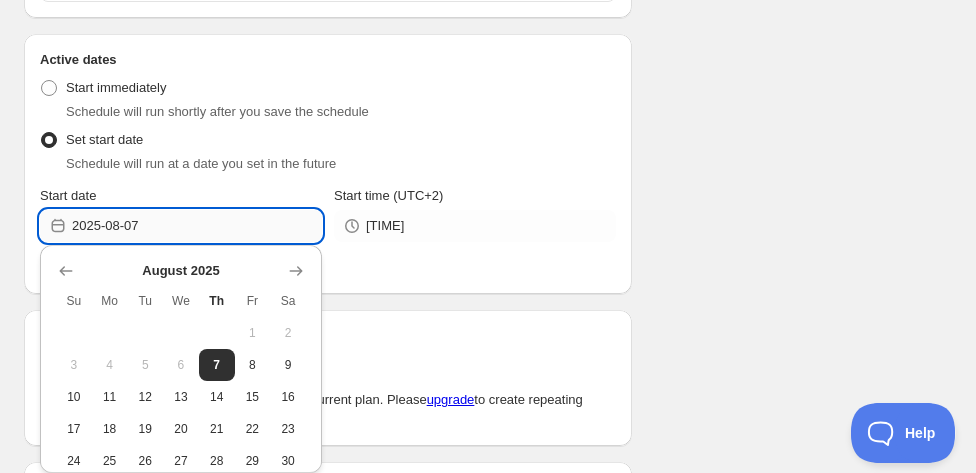click on "2025-08-07" at bounding box center [197, 226] 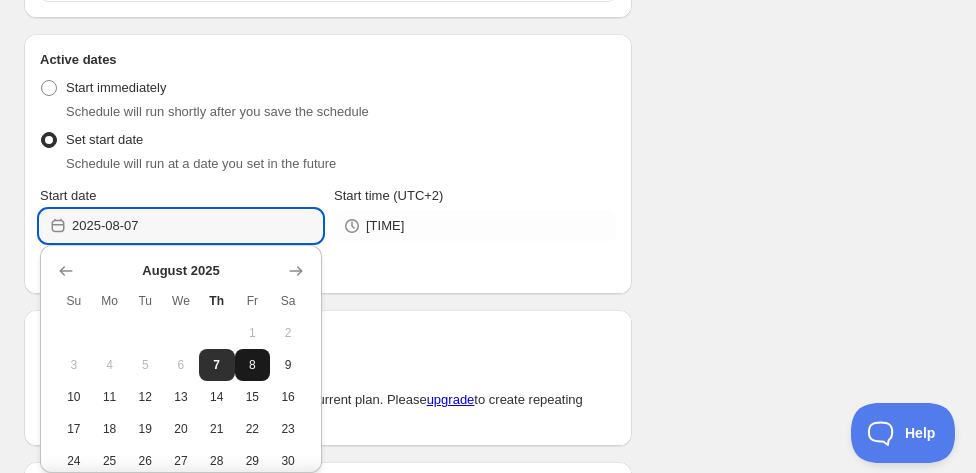 type on "New schedule Aug 07 2025 16:03" 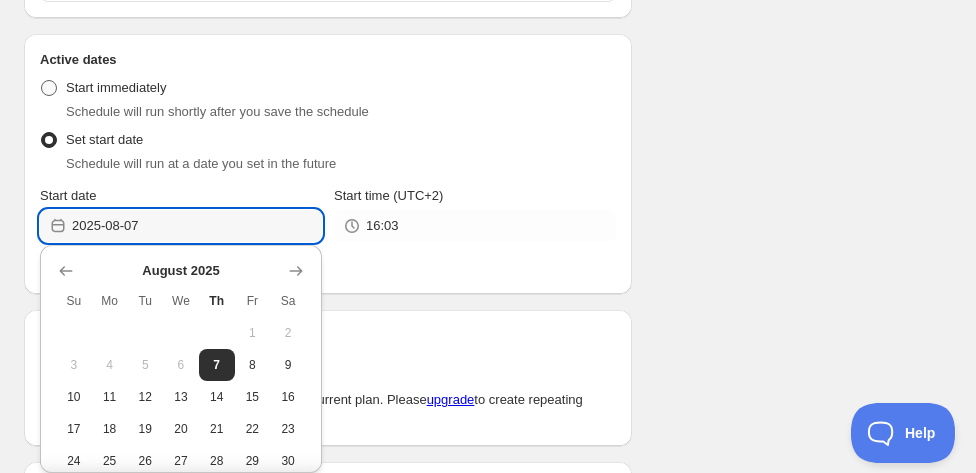 click at bounding box center (49, 88) 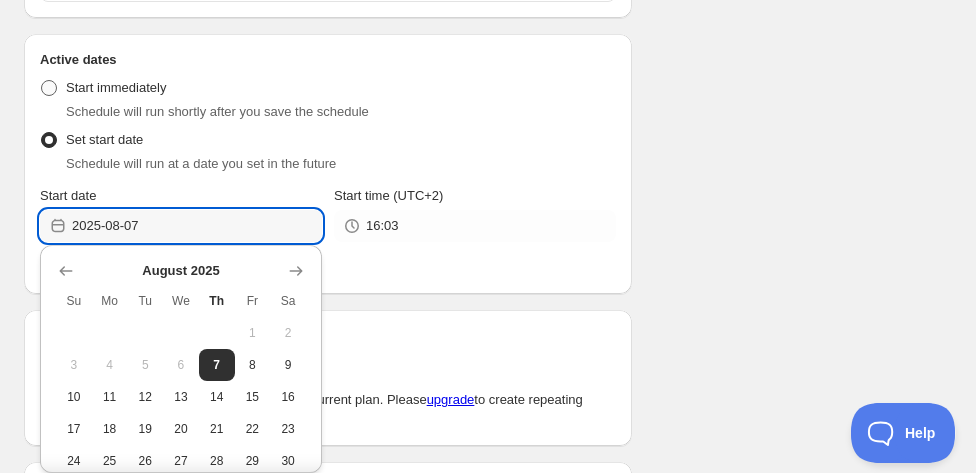 radio on "true" 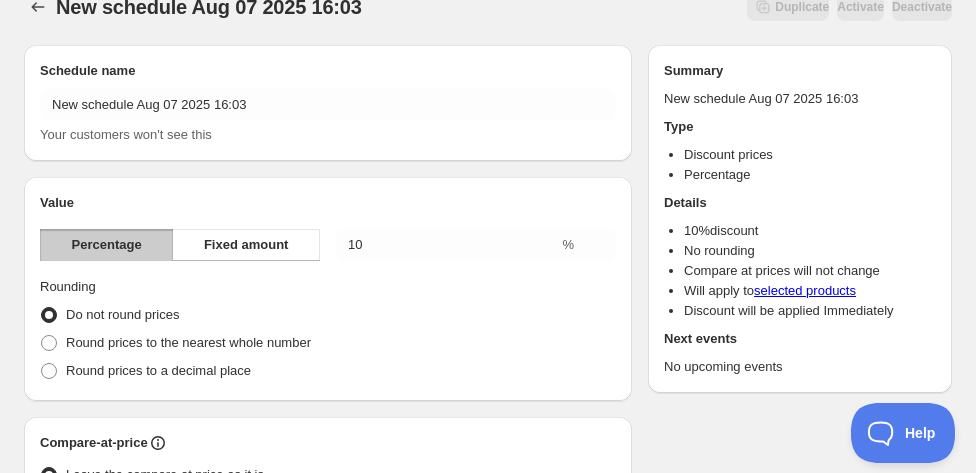 scroll, scrollTop: 0, scrollLeft: 0, axis: both 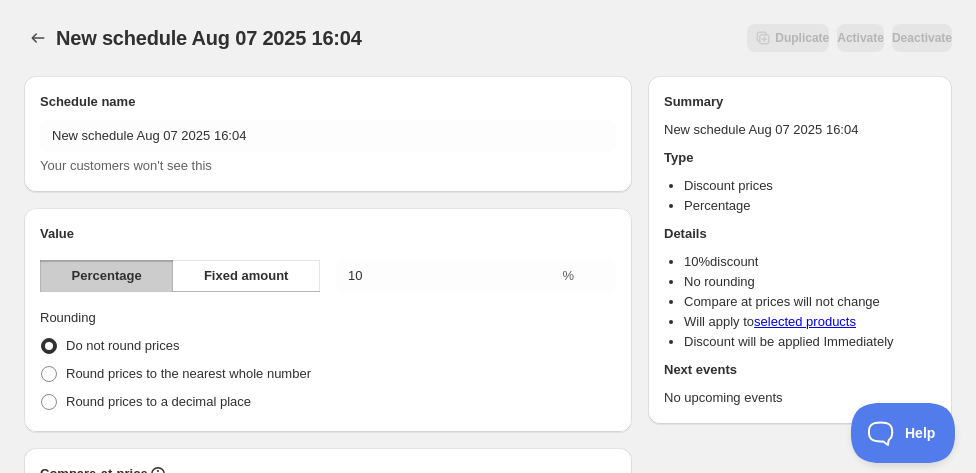 type on "New schedule Aug 07 2025 16:05" 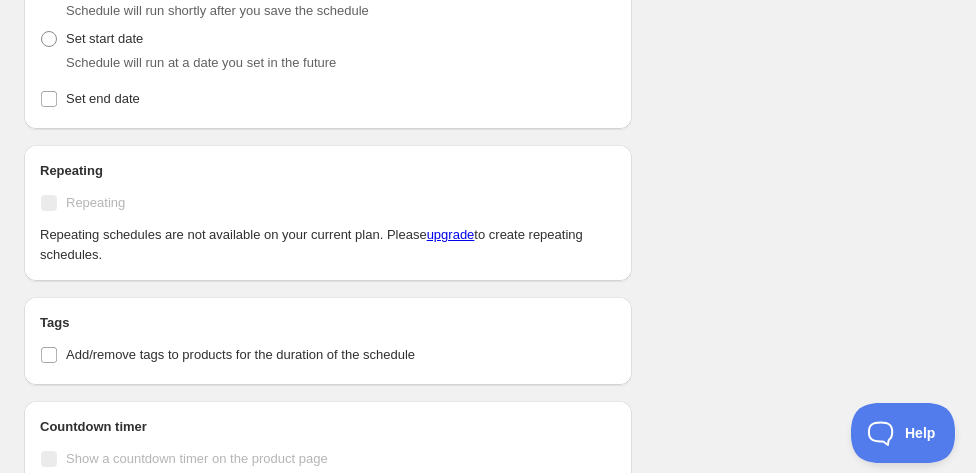 scroll, scrollTop: 1200, scrollLeft: 0, axis: vertical 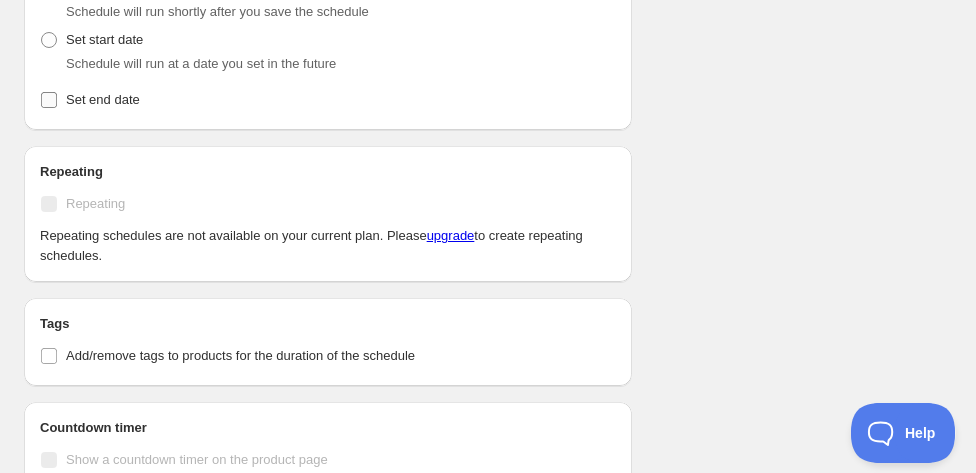 click on "Set end date" at bounding box center (49, 100) 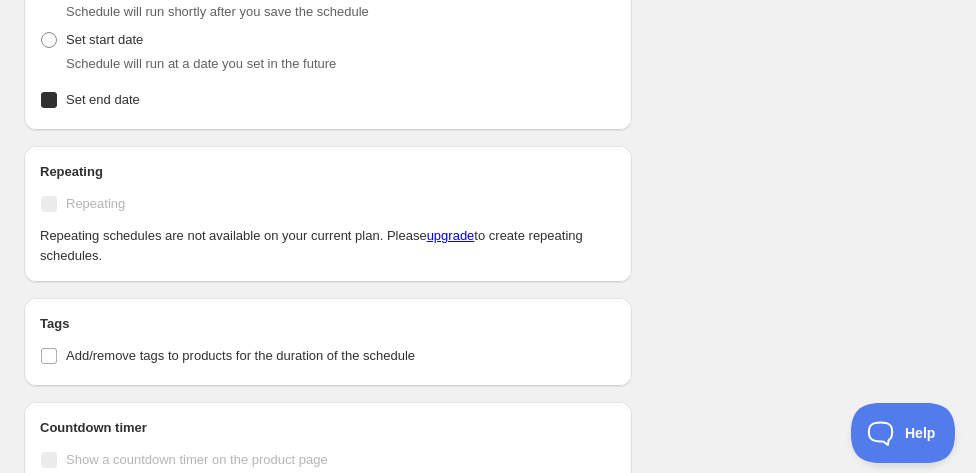 checkbox on "true" 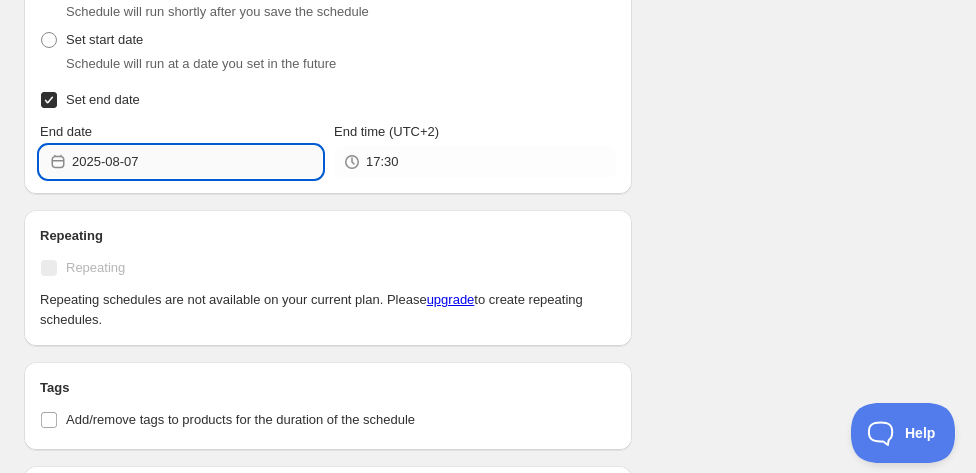 click on "2025-08-07" at bounding box center [197, 162] 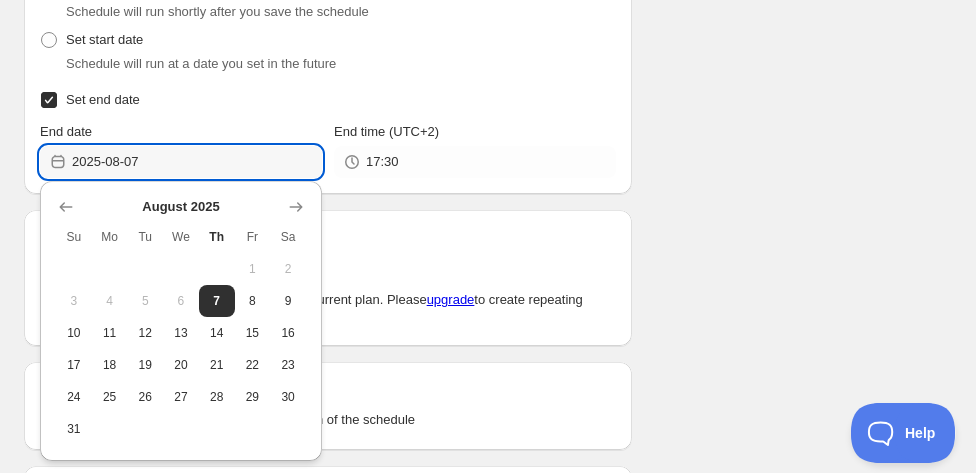 type on "New schedule Aug 07 2025 16:07" 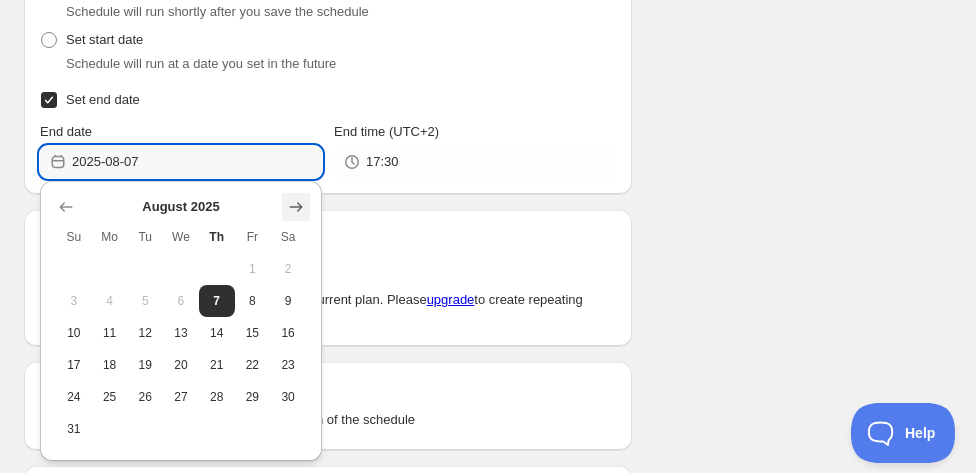 click 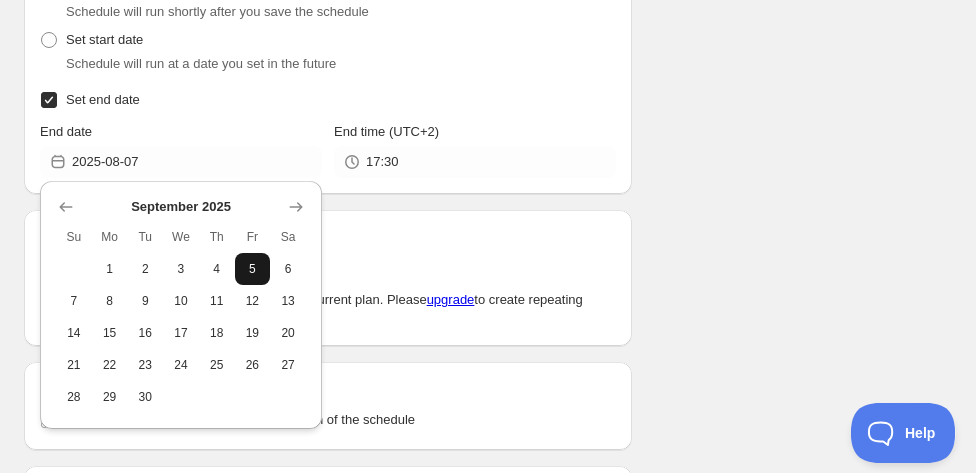 click on "5" at bounding box center [253, 269] 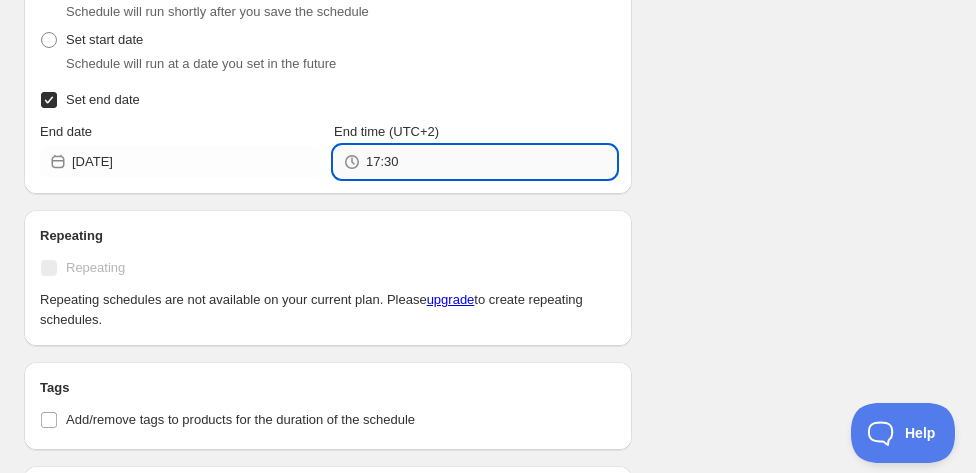 click on "17:30" at bounding box center [491, 162] 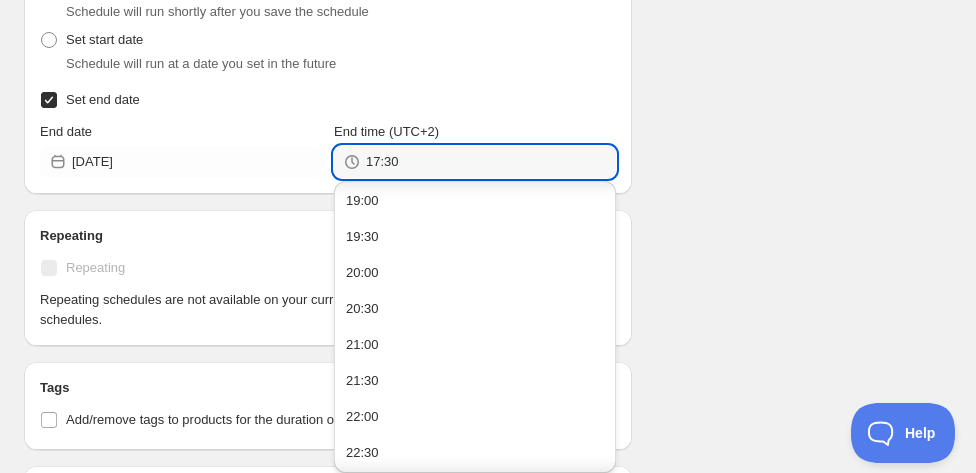 scroll, scrollTop: 1444, scrollLeft: 0, axis: vertical 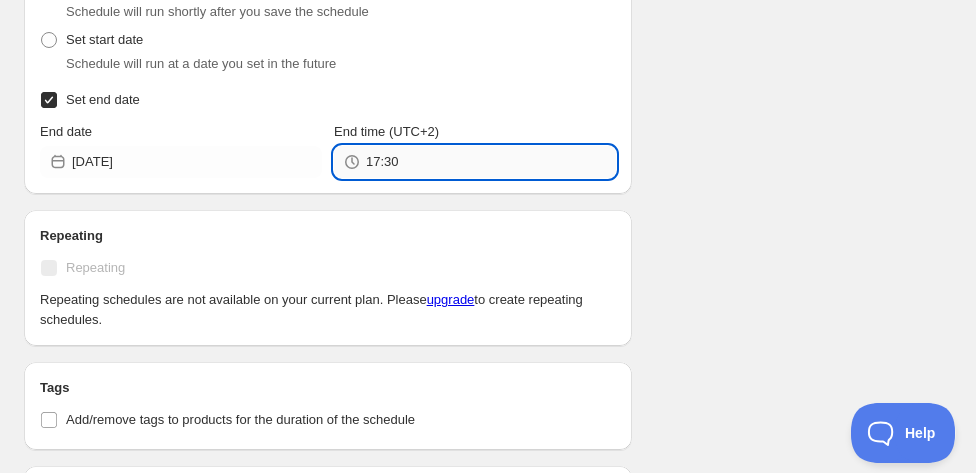 drag, startPoint x: 430, startPoint y: 159, endPoint x: 370, endPoint y: 153, distance: 60.299255 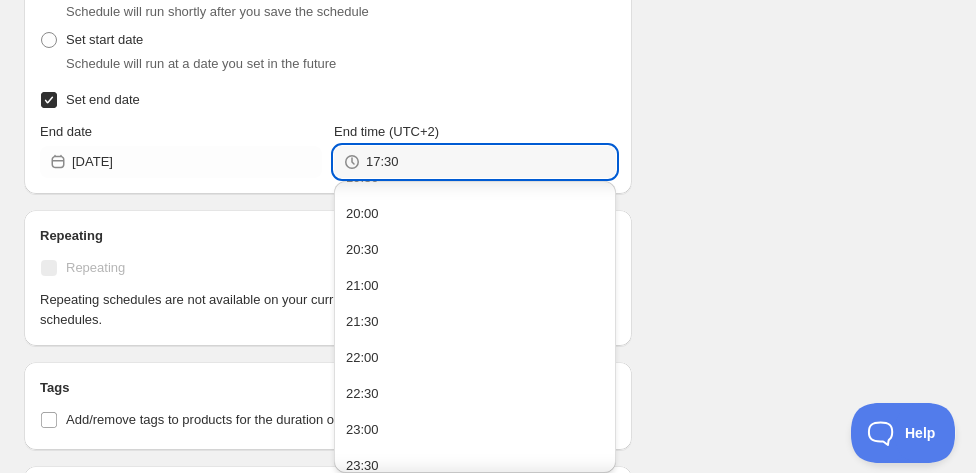 scroll, scrollTop: 1444, scrollLeft: 0, axis: vertical 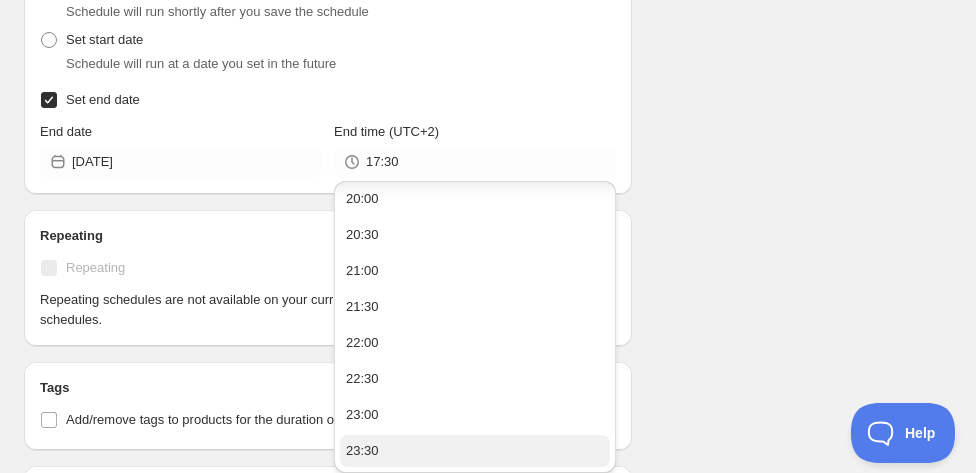 click on "23:30" at bounding box center (362, 451) 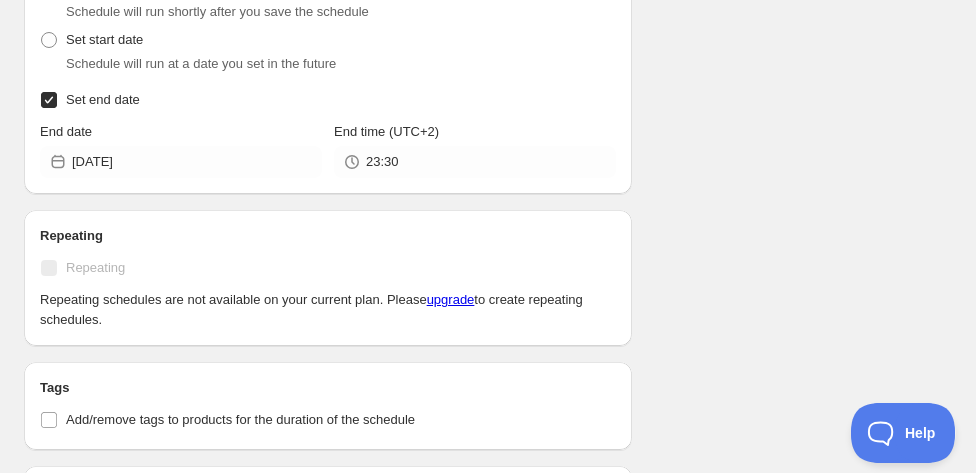 type on "New schedule Aug 07 2025 16:08" 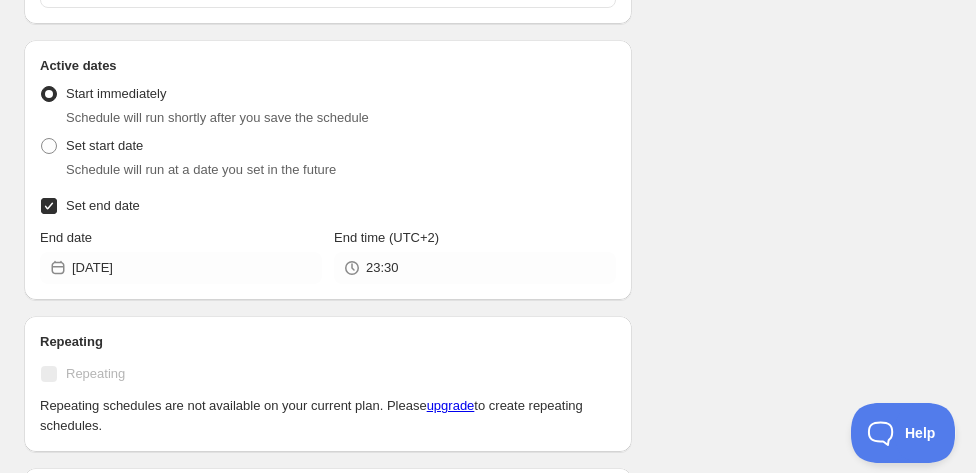 scroll, scrollTop: 1064, scrollLeft: 0, axis: vertical 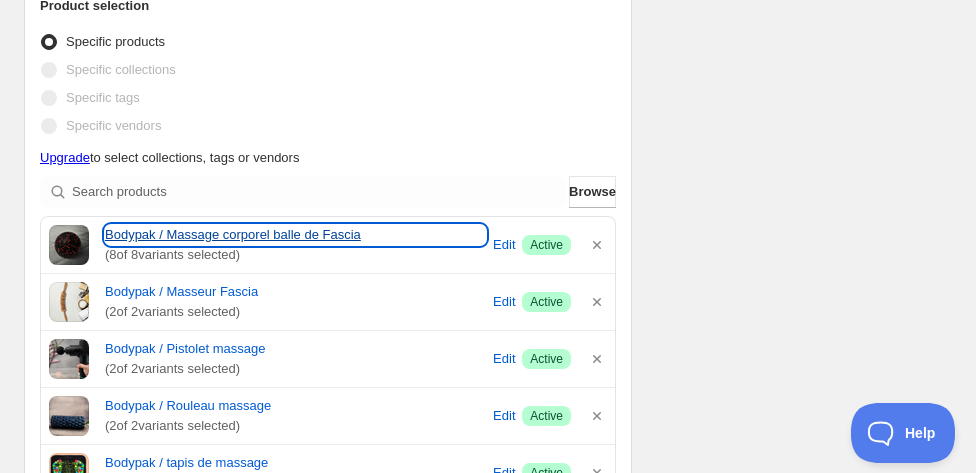click on "Bodypak / Massage corporel balle de Fascia" at bounding box center [295, 235] 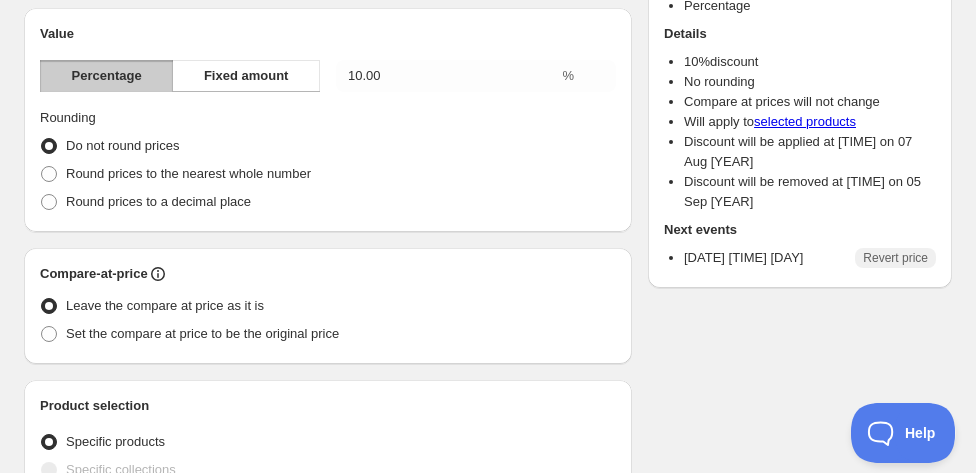 scroll, scrollTop: 300, scrollLeft: 0, axis: vertical 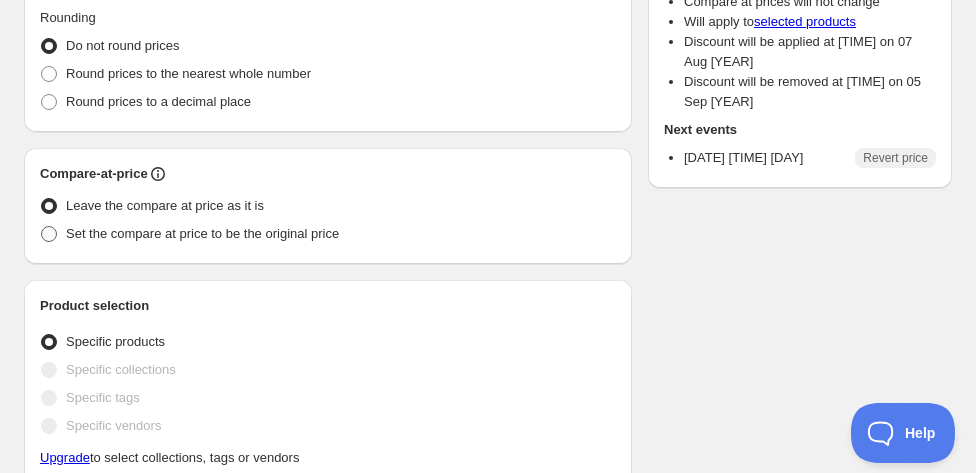 click on "Set the compare at price to be the original price" at bounding box center (202, 233) 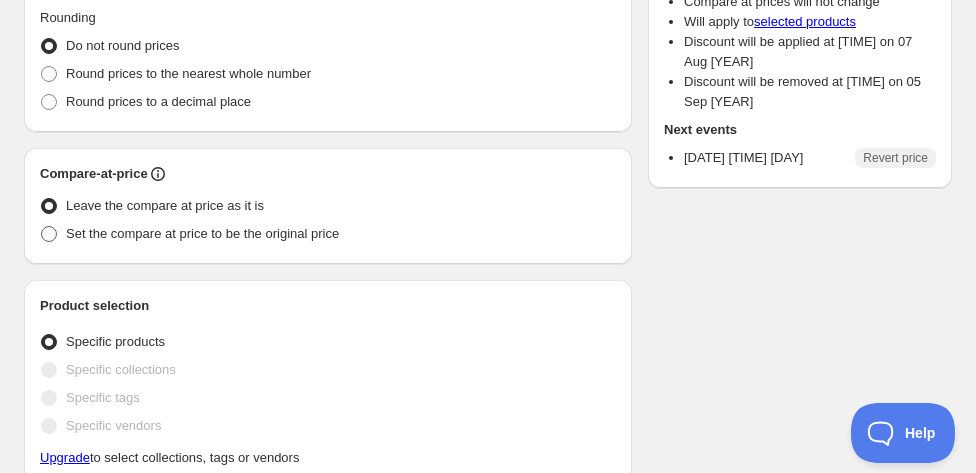 radio on "true" 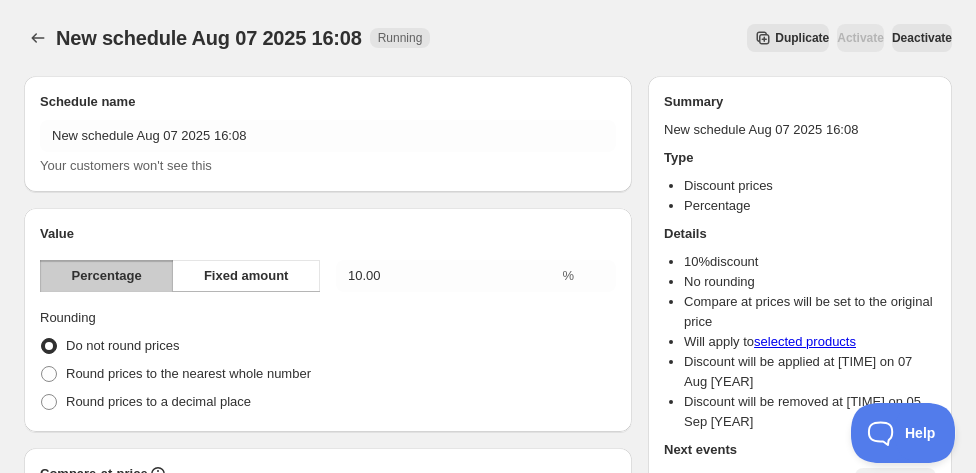 scroll, scrollTop: 0, scrollLeft: 0, axis: both 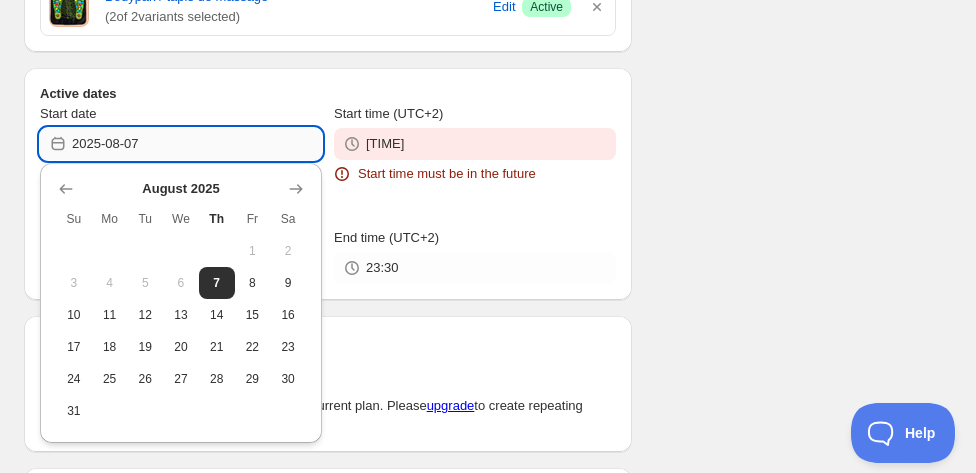 click on "2025-08-07" at bounding box center [197, 144] 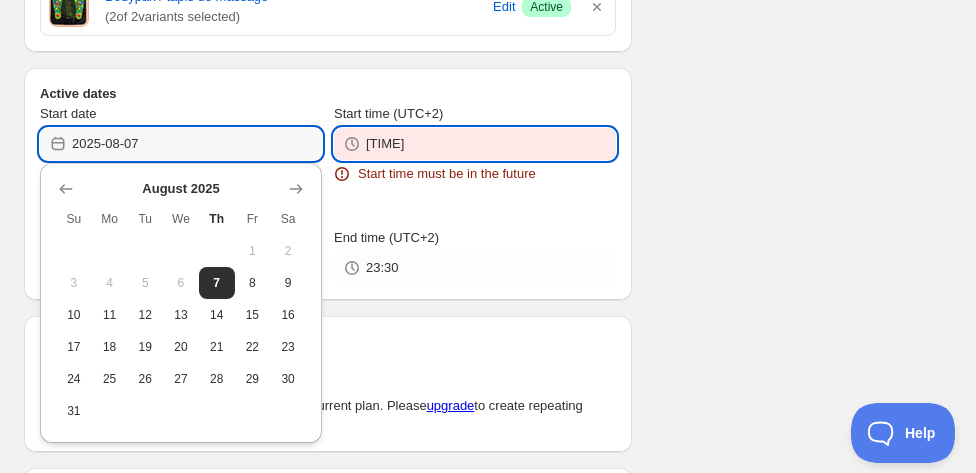 click on "[TIME]" at bounding box center (491, 144) 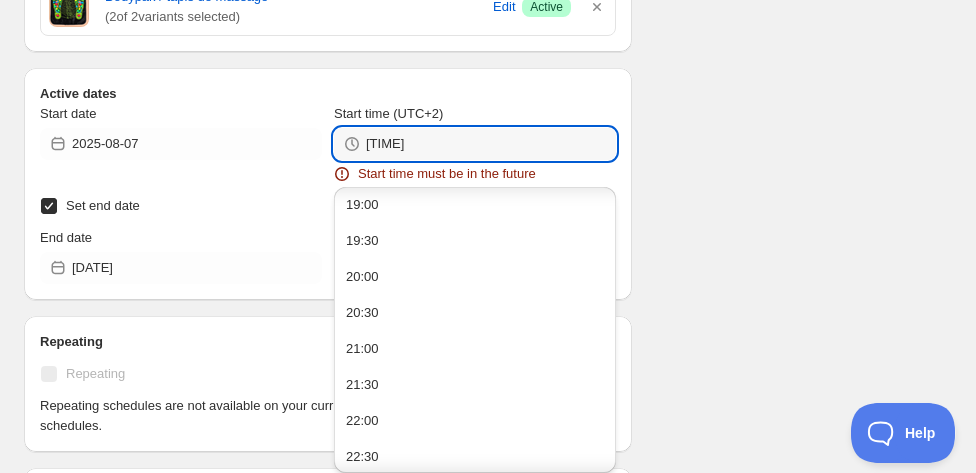 scroll, scrollTop: 298, scrollLeft: 0, axis: vertical 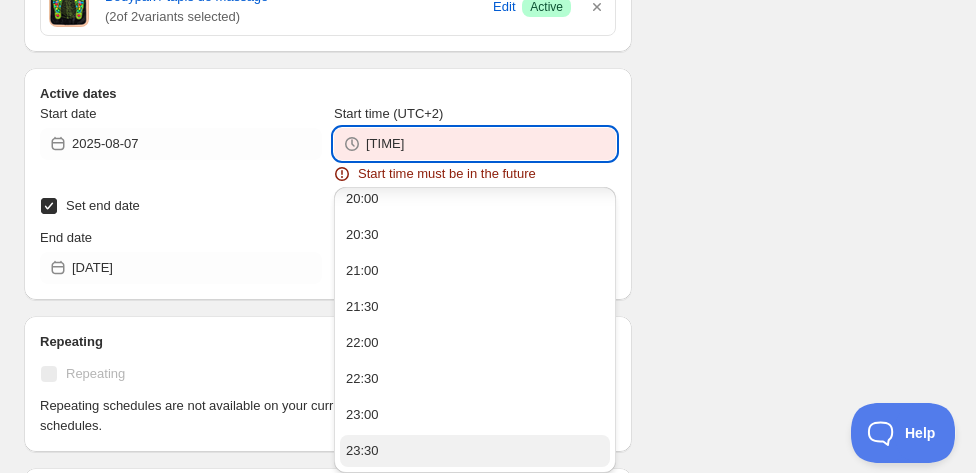 click on "23:30" at bounding box center (475, 451) 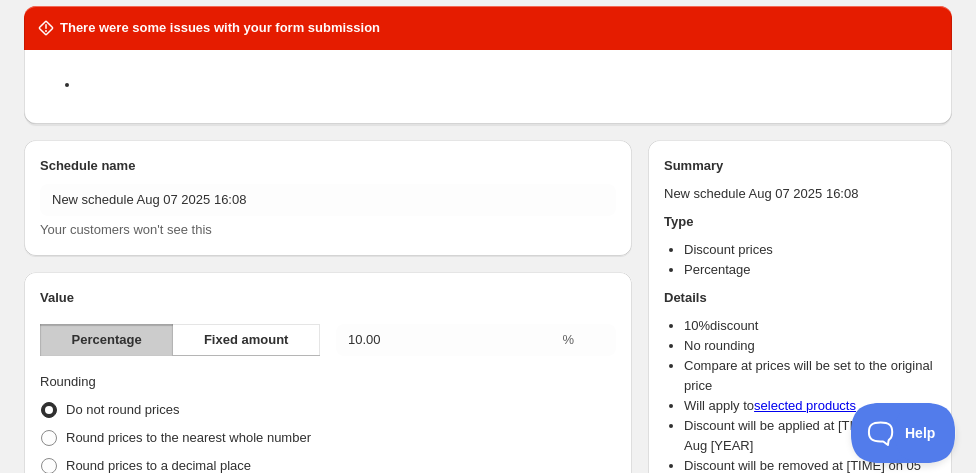 scroll, scrollTop: 100, scrollLeft: 0, axis: vertical 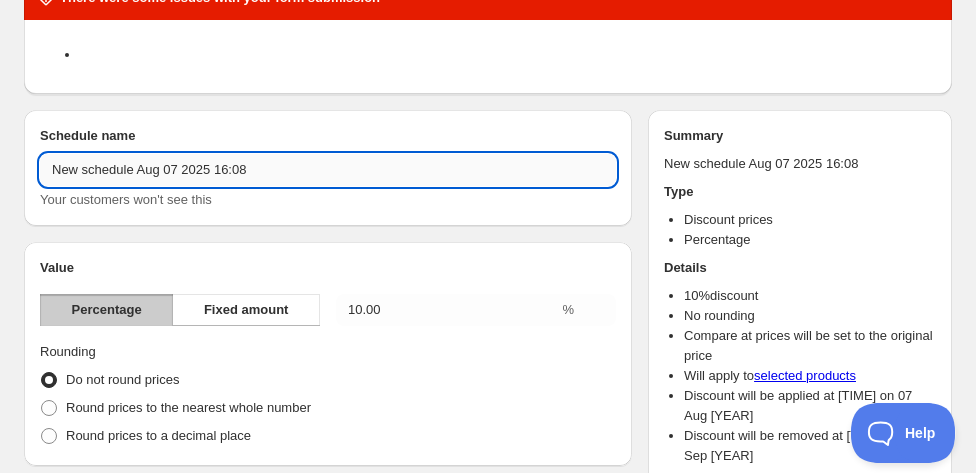 click on "New schedule Aug 07 2025 16:08" at bounding box center [328, 170] 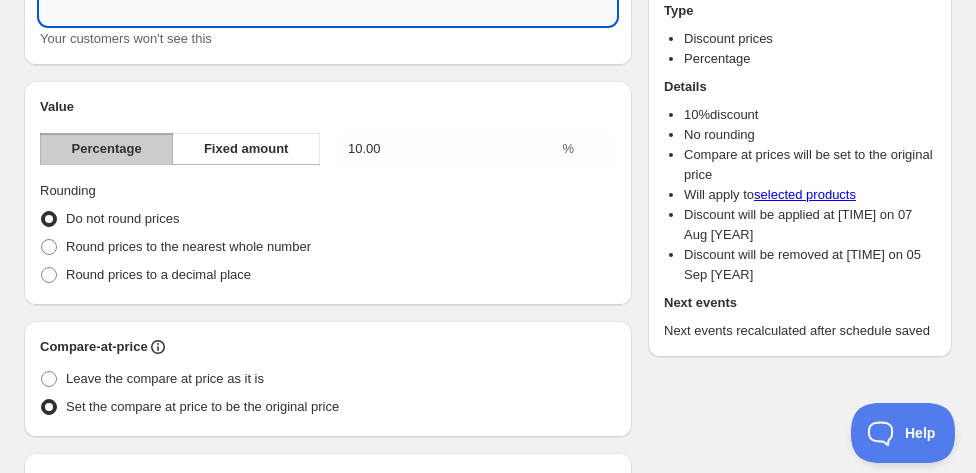 scroll, scrollTop: 61, scrollLeft: 0, axis: vertical 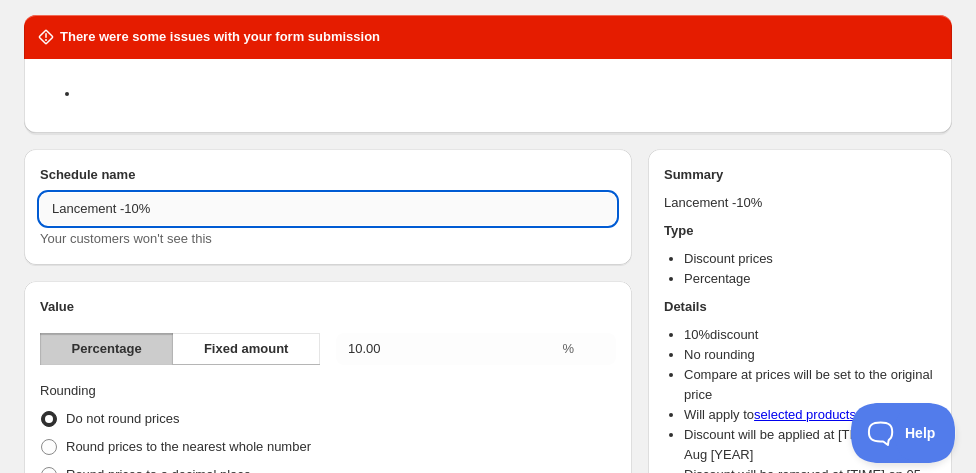 click on "Lancement -10%" at bounding box center (328, 209) 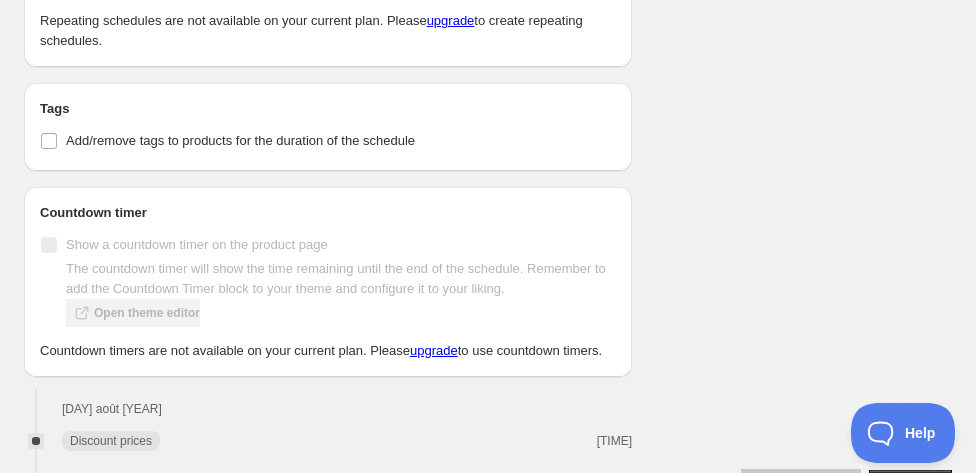 scroll, scrollTop: 1622, scrollLeft: 0, axis: vertical 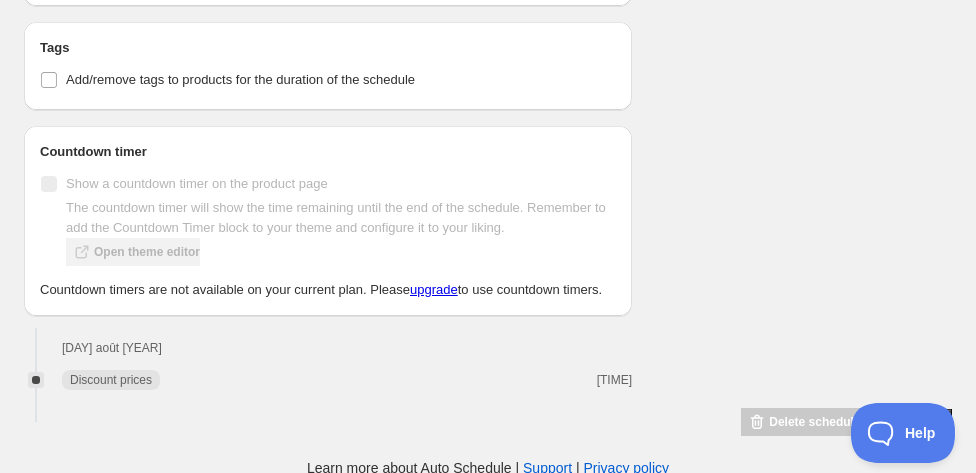 type on "Promotion Lancement -10%" 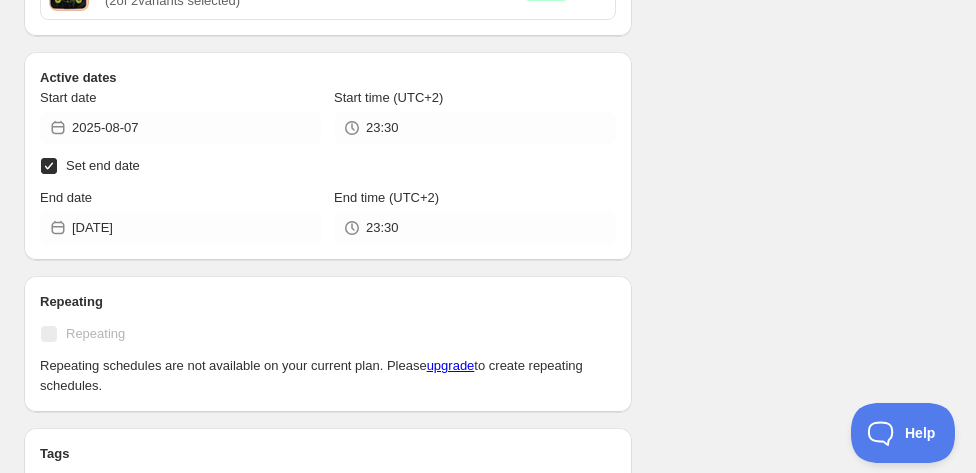 scroll, scrollTop: 1200, scrollLeft: 0, axis: vertical 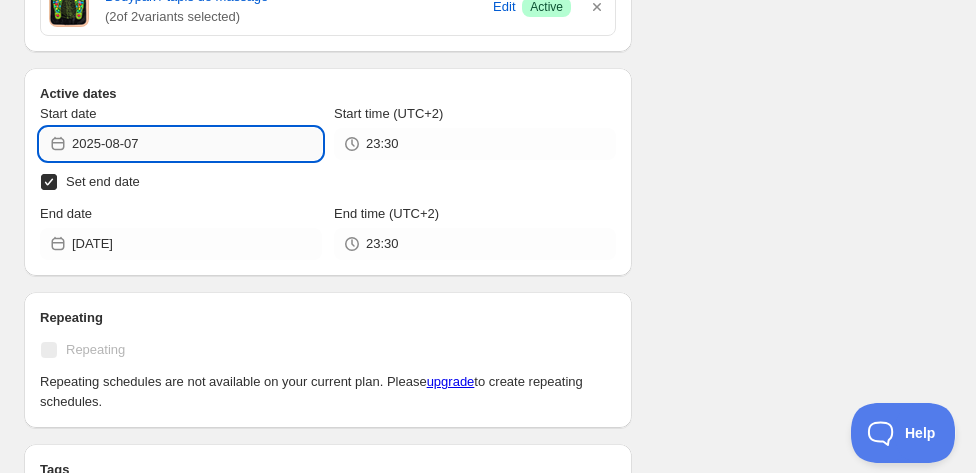 click on "2025-08-07" at bounding box center [197, 144] 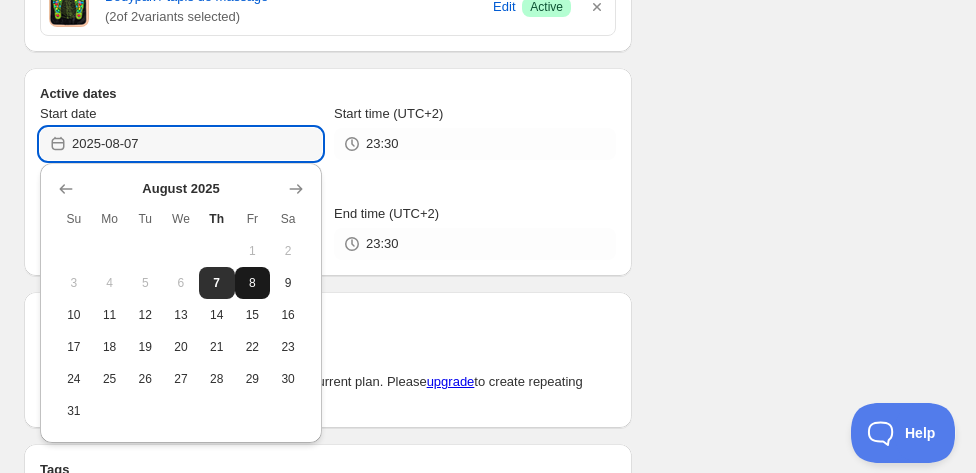 click on "8" at bounding box center (253, 283) 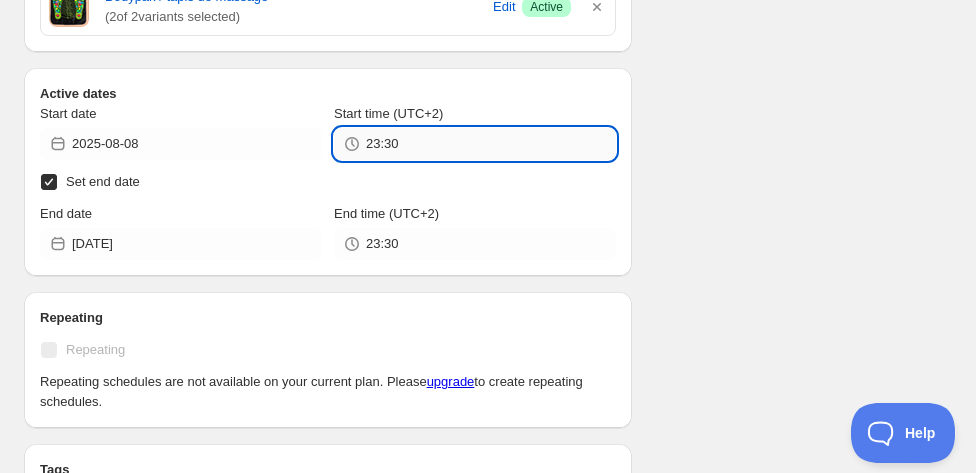 click on "23:30" at bounding box center (491, 144) 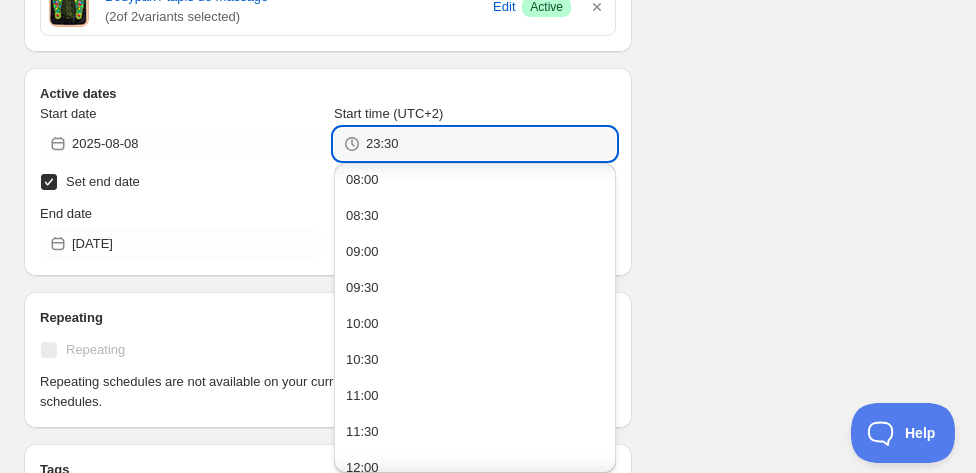 scroll, scrollTop: 600, scrollLeft: 0, axis: vertical 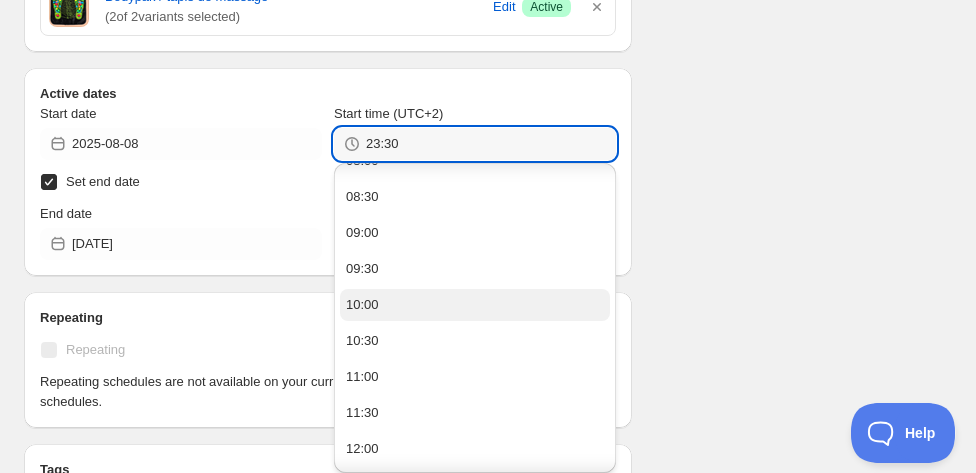 click on "10:00" at bounding box center (475, 305) 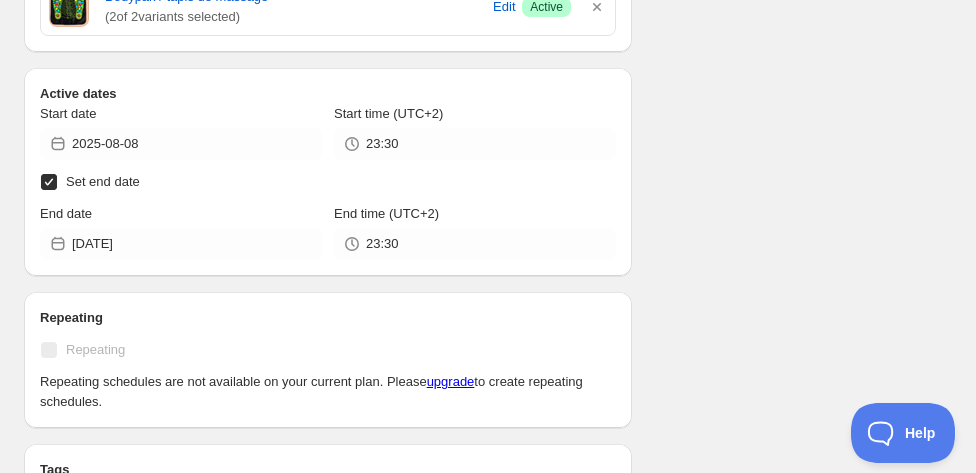type on "10:00" 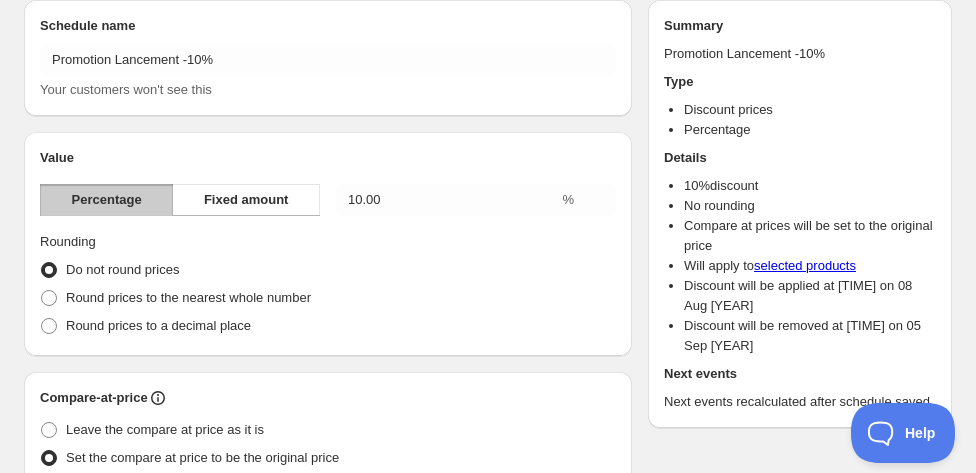 scroll, scrollTop: 222, scrollLeft: 0, axis: vertical 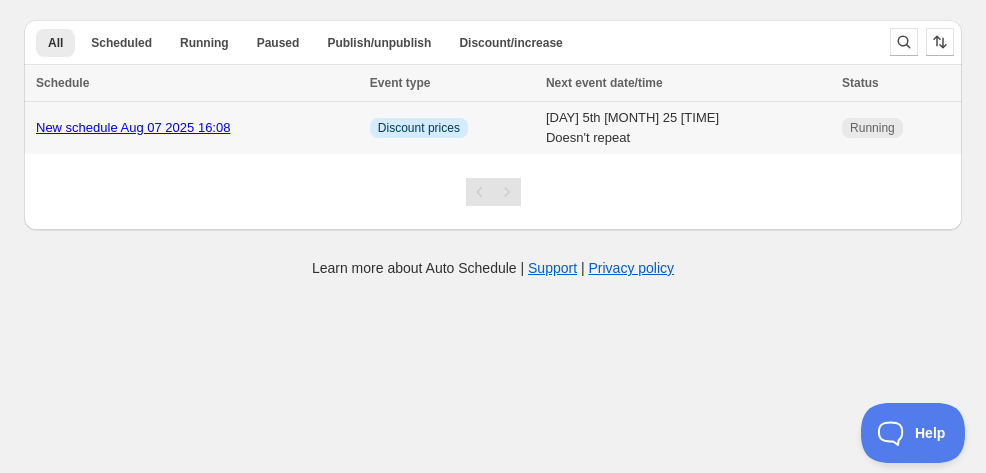 click on "New schedule Aug 07 2025 16:08" at bounding box center (133, 127) 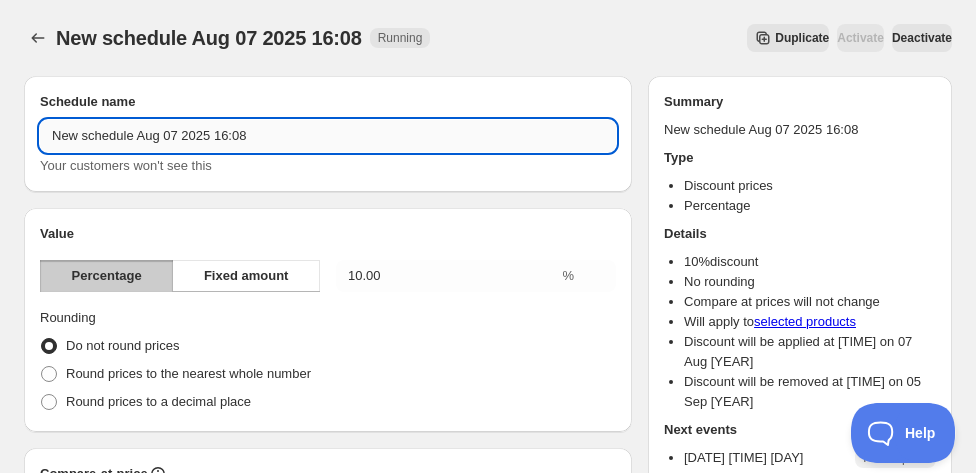 click on "New schedule Aug 07 2025 16:08" at bounding box center (328, 136) 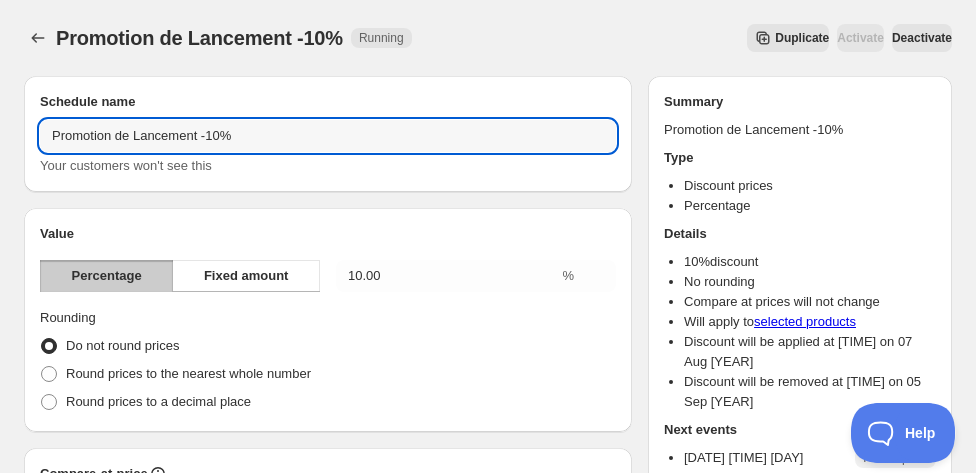 type on "Promotion de Lancement -10%" 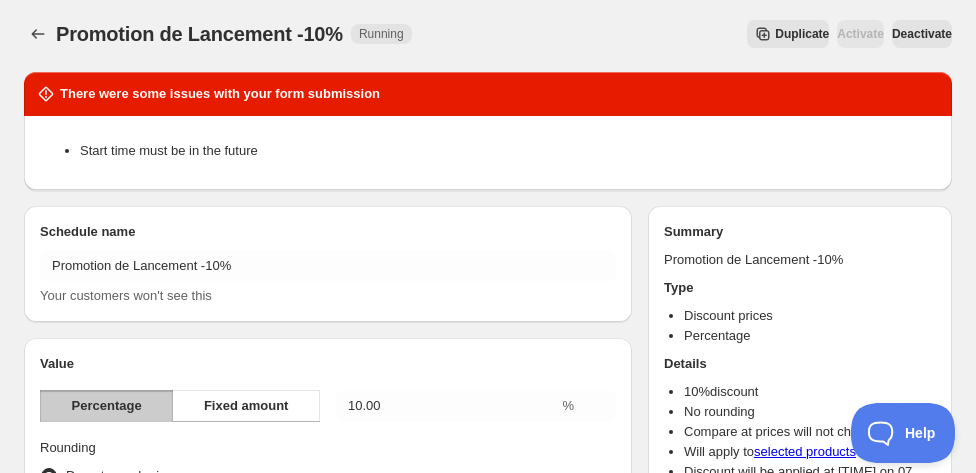 scroll, scrollTop: 0, scrollLeft: 0, axis: both 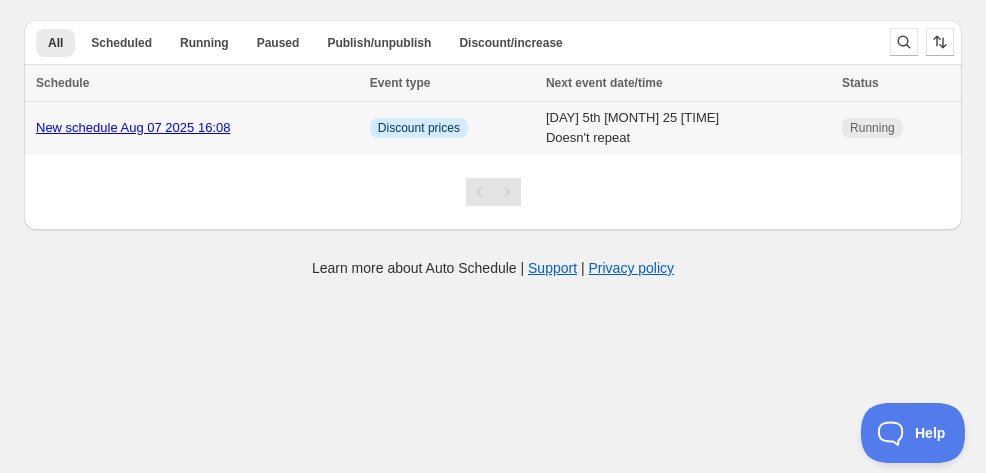 click on "[DAY] 5th [MONTH] 25 [TIME] Doesn't repeat" at bounding box center (688, 128) 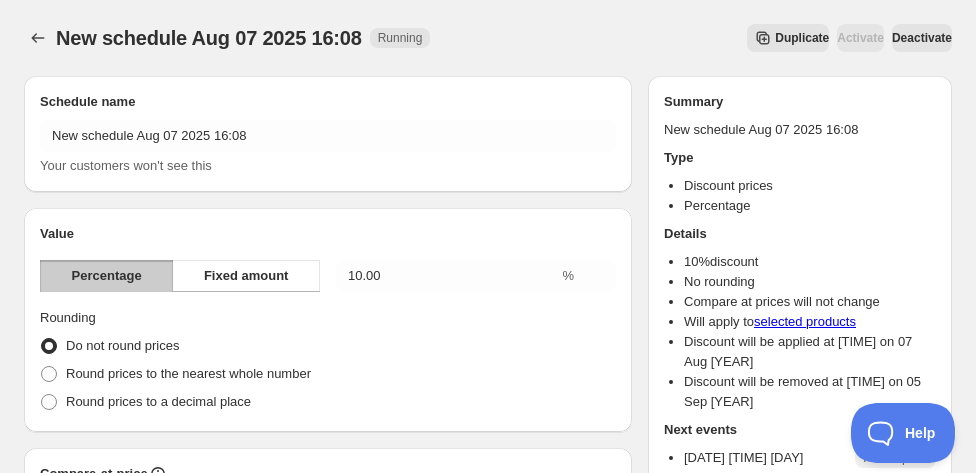 click on "Deactivate" at bounding box center (922, 38) 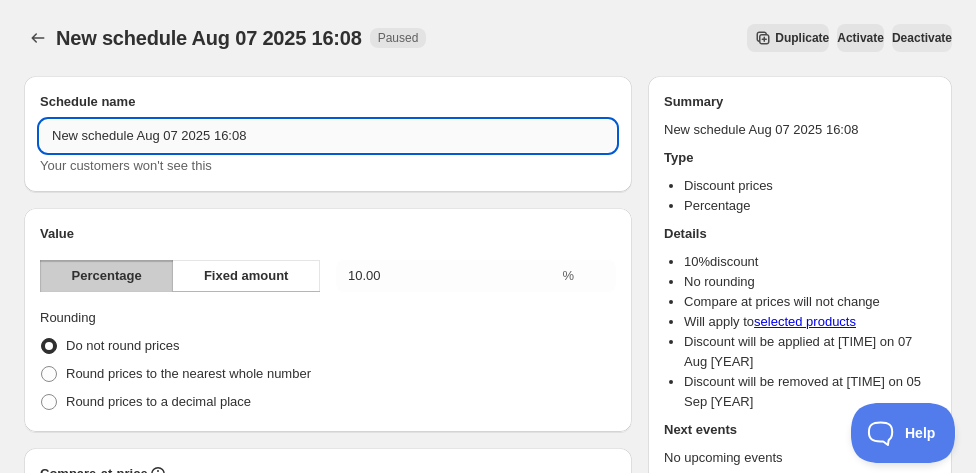 click on "New schedule Aug 07 2025 16:08" at bounding box center [328, 136] 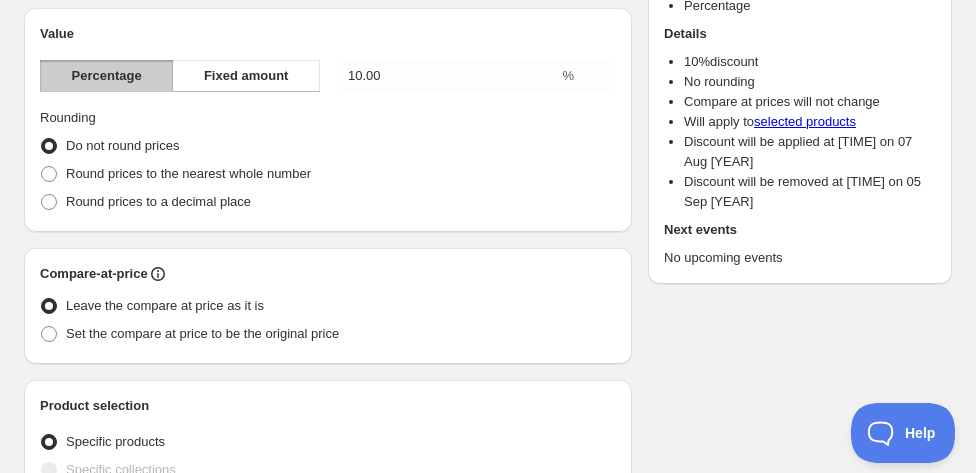 scroll, scrollTop: 300, scrollLeft: 0, axis: vertical 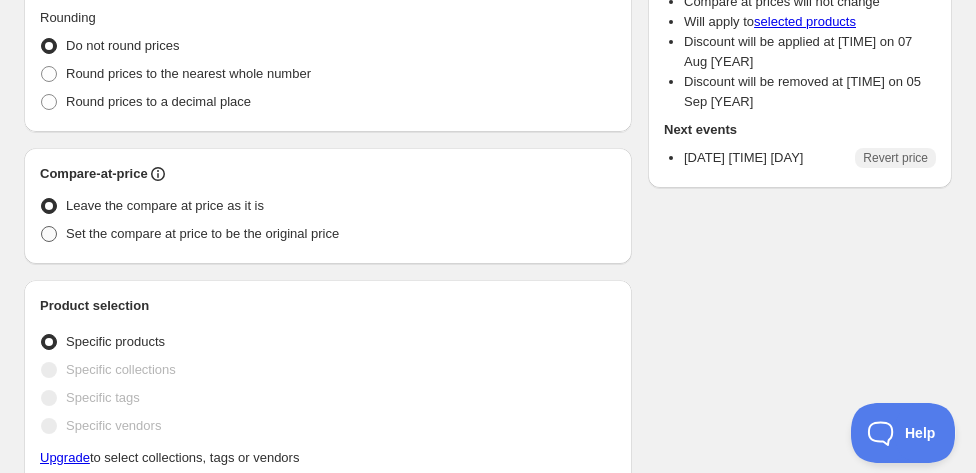 type on "Promotion de Lancement -10%" 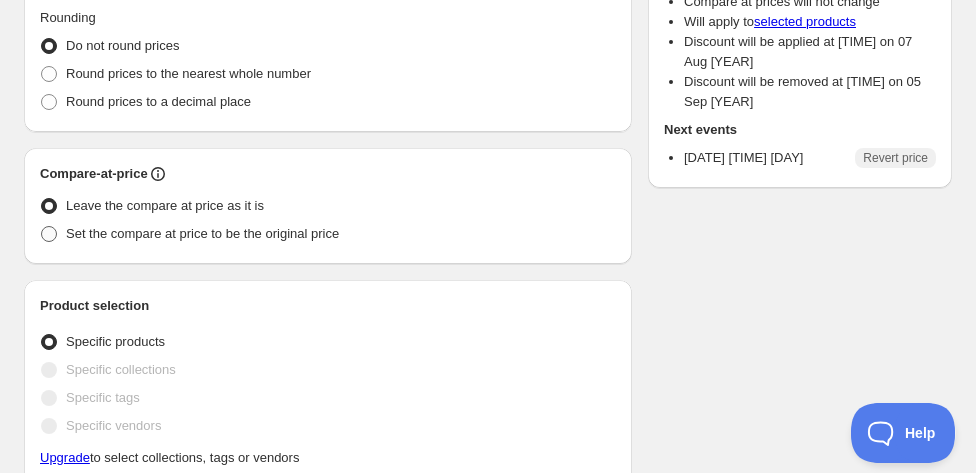 radio on "true" 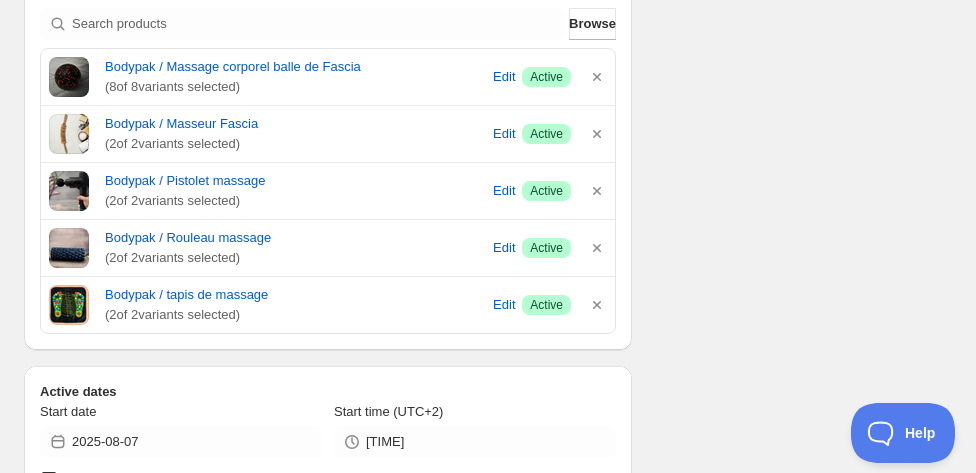 scroll, scrollTop: 800, scrollLeft: 0, axis: vertical 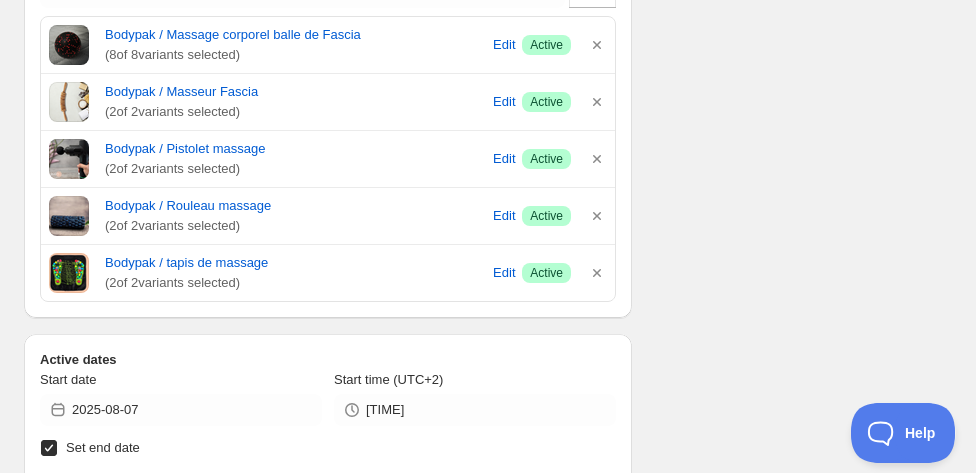 type on "2025-08-07" 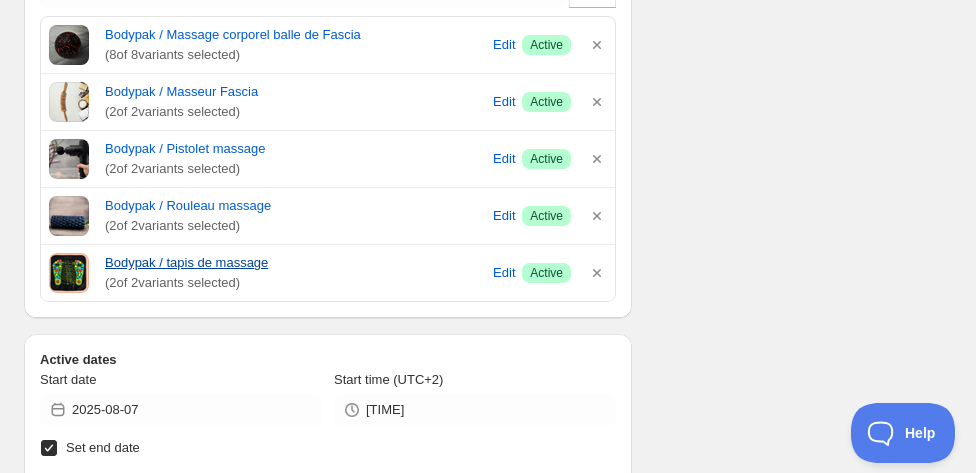 scroll, scrollTop: 1000, scrollLeft: 0, axis: vertical 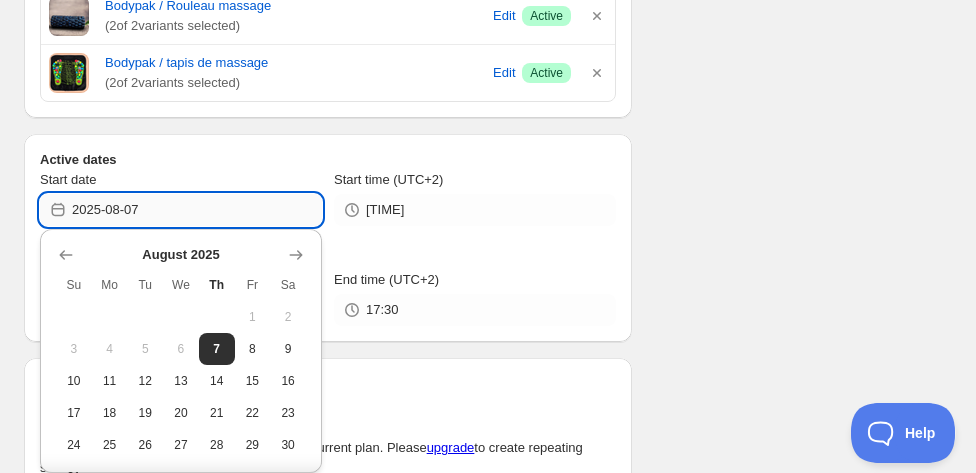 click on "2025-08-07" at bounding box center (197, 210) 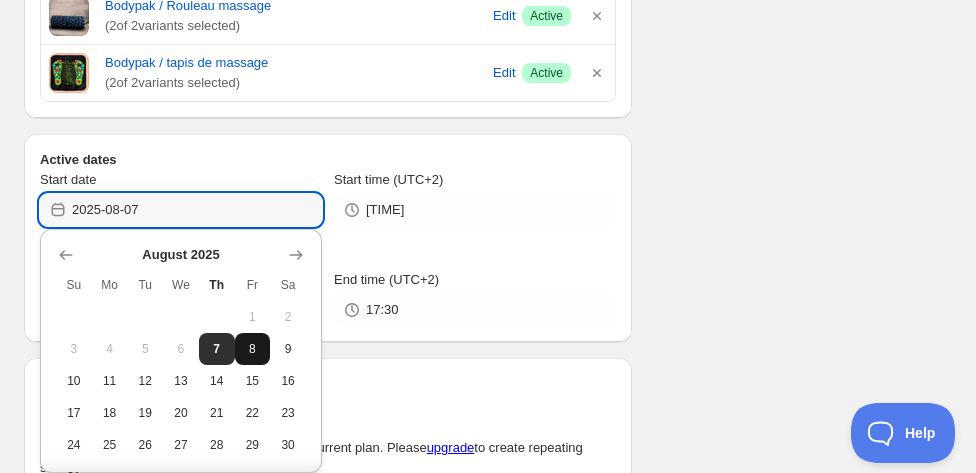 click on "8" at bounding box center [253, 349] 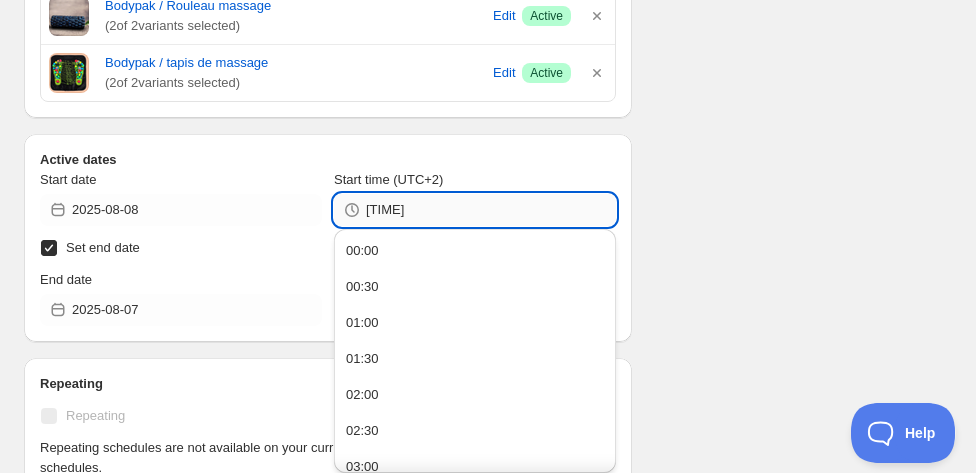 click on "[TIME]" at bounding box center (491, 210) 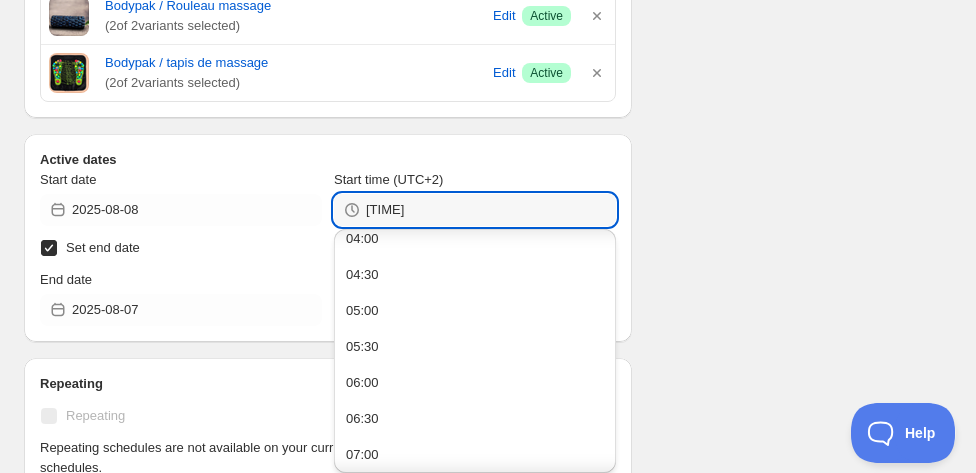 scroll, scrollTop: 400, scrollLeft: 0, axis: vertical 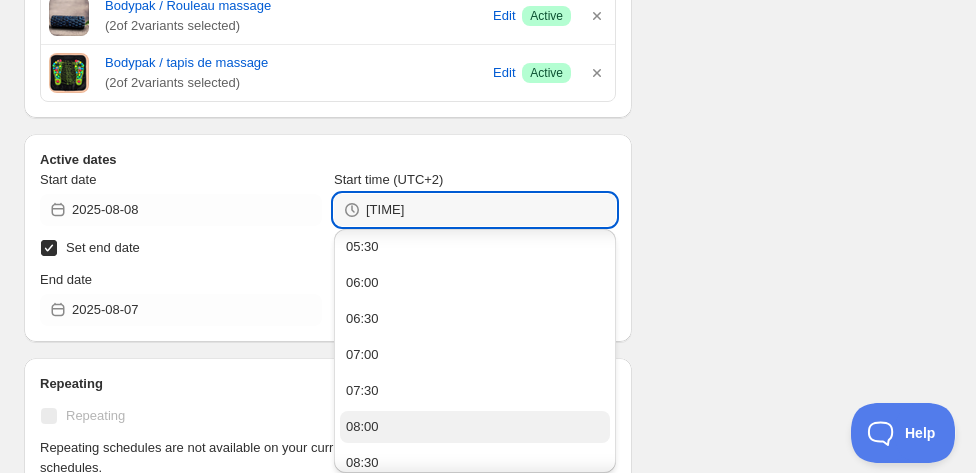 click on "08:00" at bounding box center [475, 427] 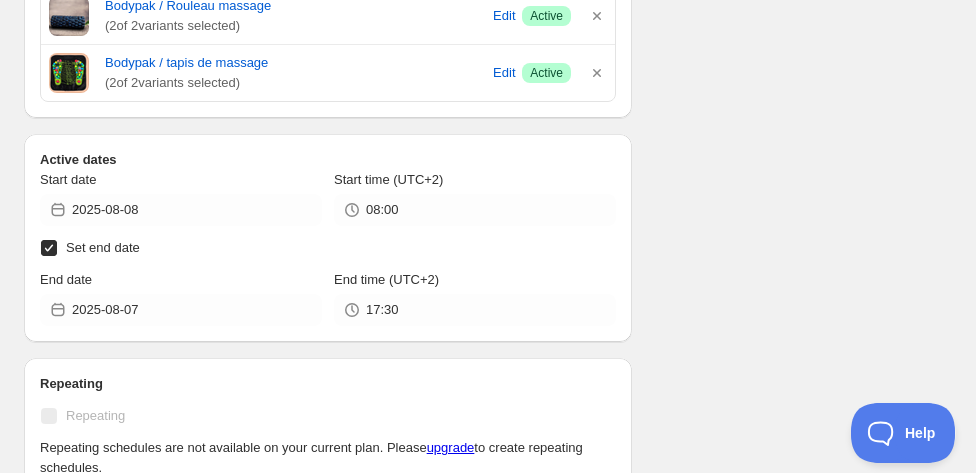 type on "08:00" 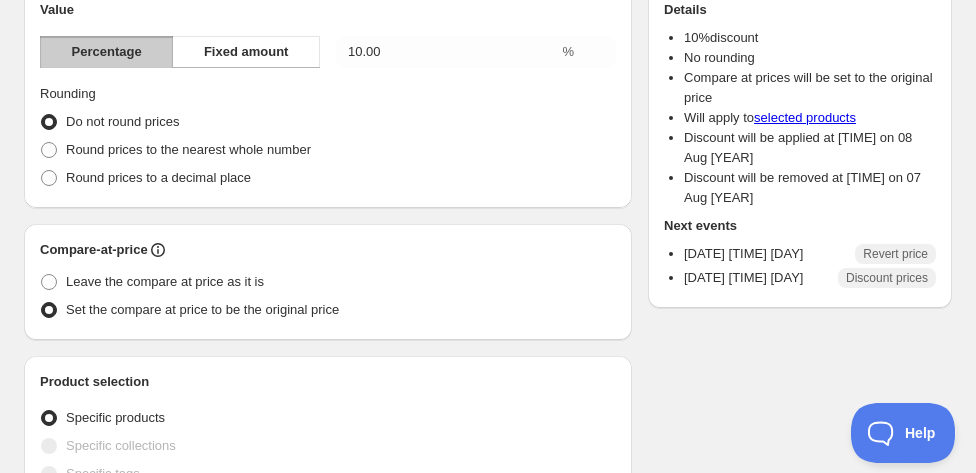 scroll, scrollTop: 0, scrollLeft: 0, axis: both 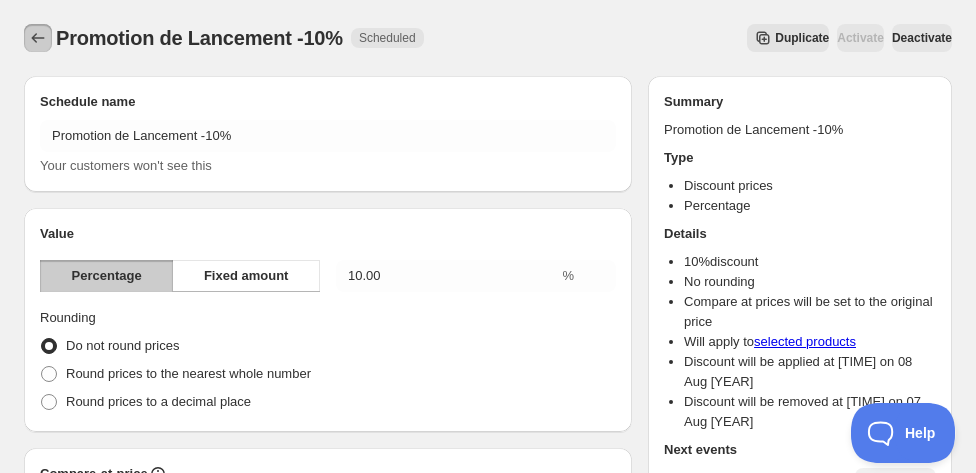 click 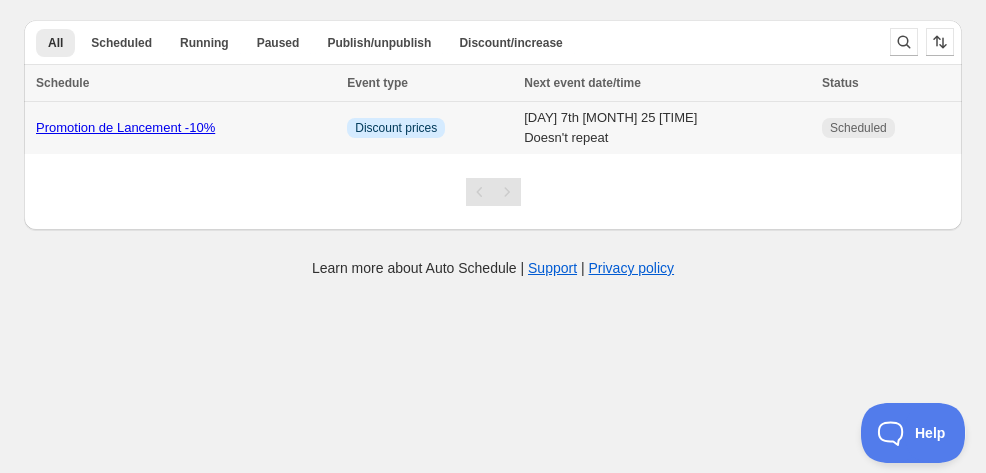 click on "[DAY] 7th [MONTH] 25 [TIME] Doesn't repeat" at bounding box center [667, 128] 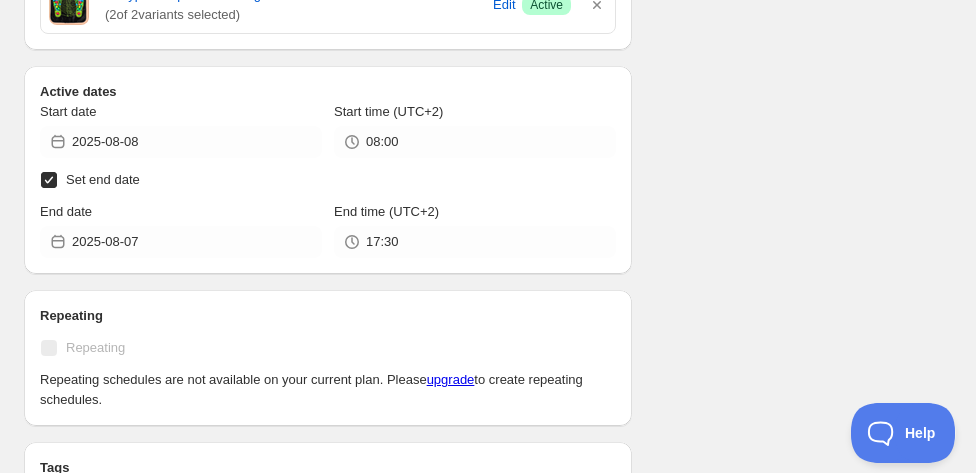scroll, scrollTop: 1100, scrollLeft: 0, axis: vertical 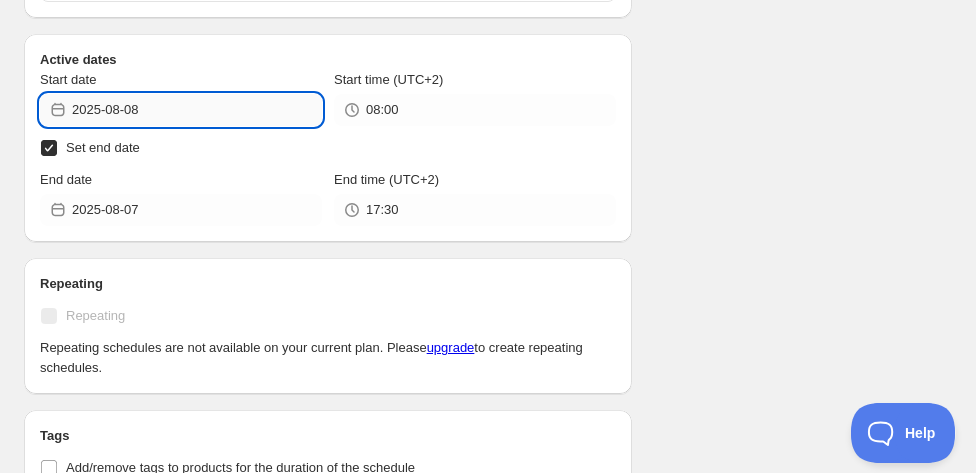 click on "2025-08-08" at bounding box center [197, 110] 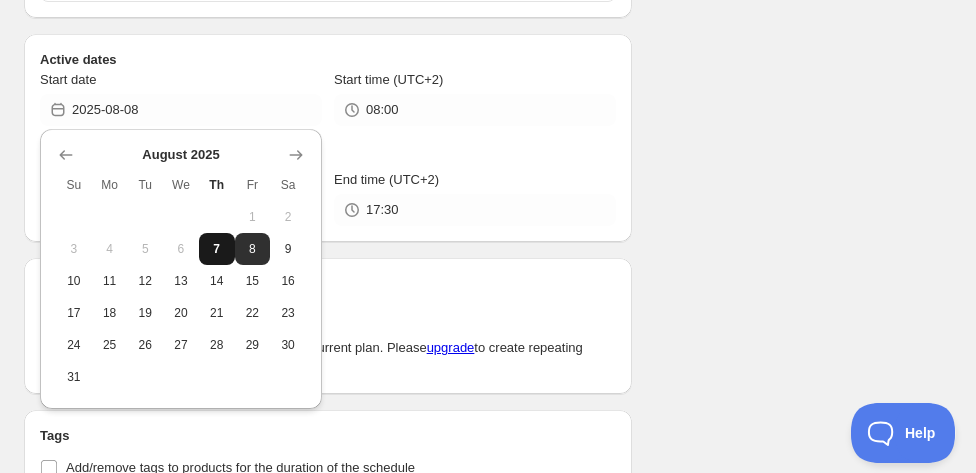 click on "7" at bounding box center [217, 249] 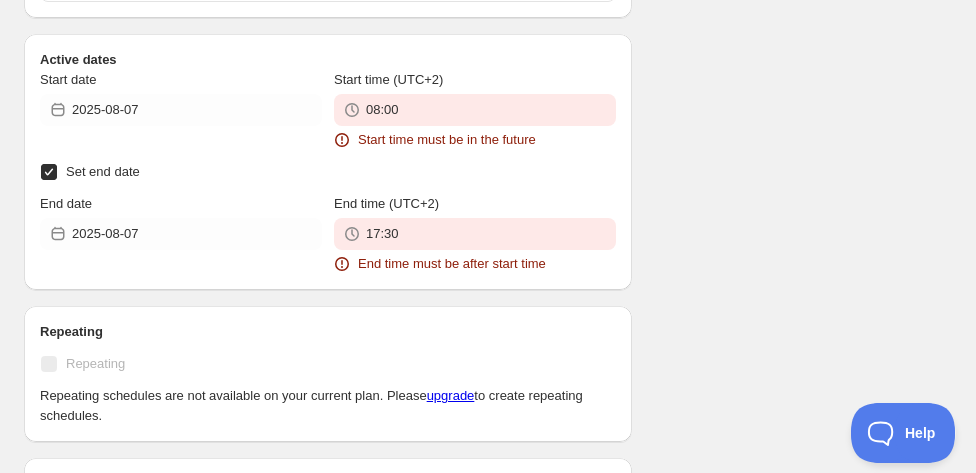 click on "Set end date" at bounding box center [49, 172] 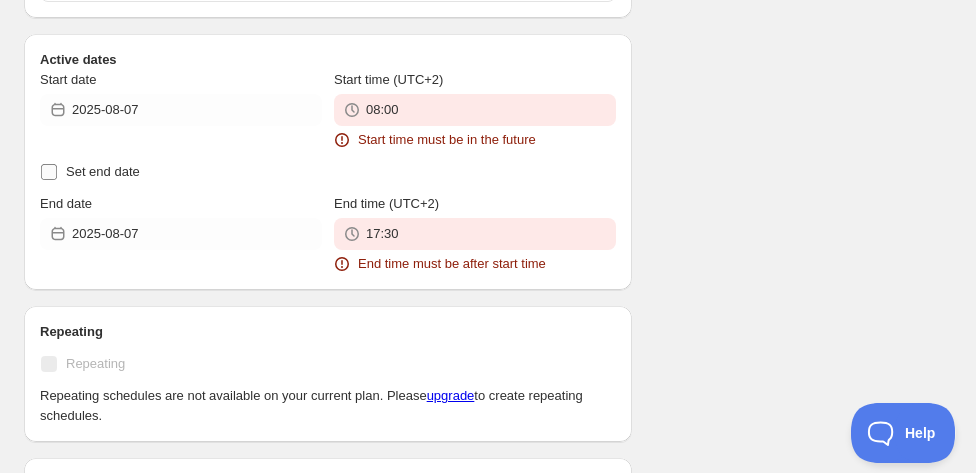checkbox on "false" 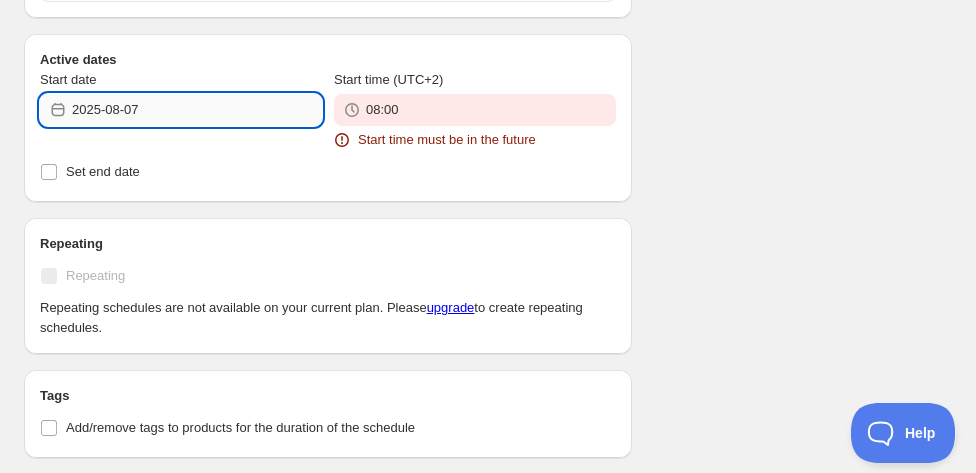 click on "2025-08-07" at bounding box center [197, 110] 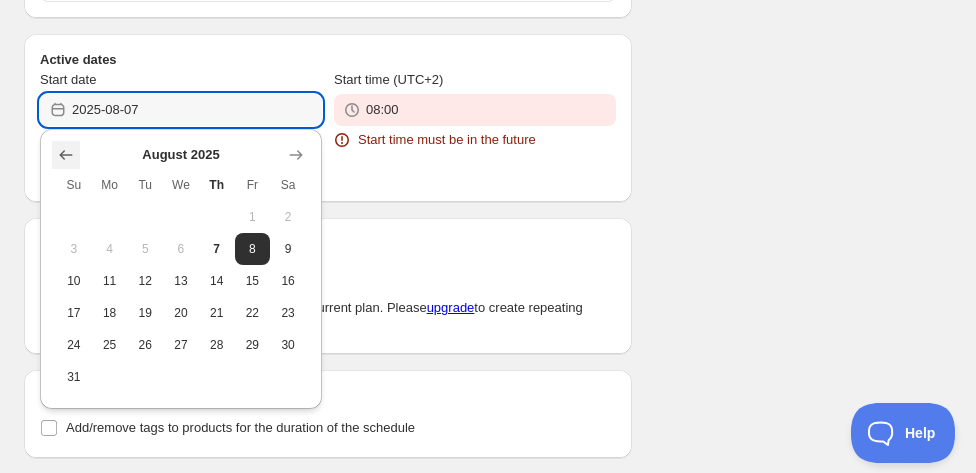 click 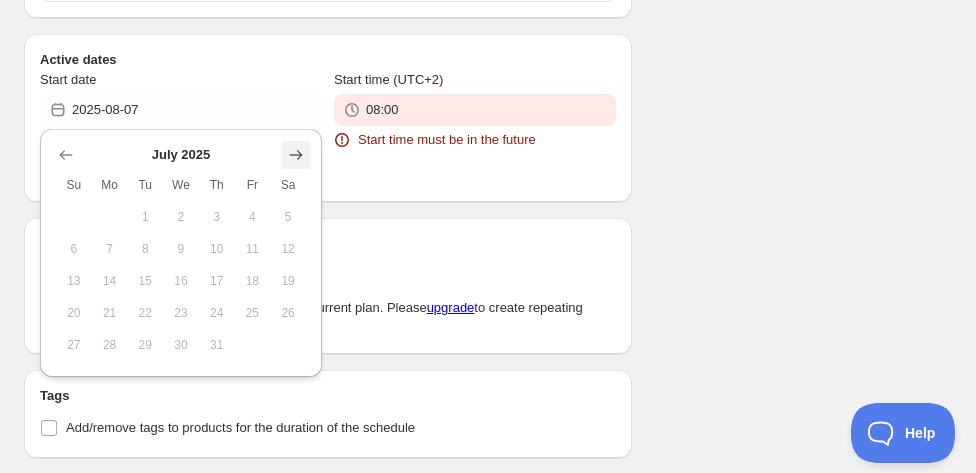 click 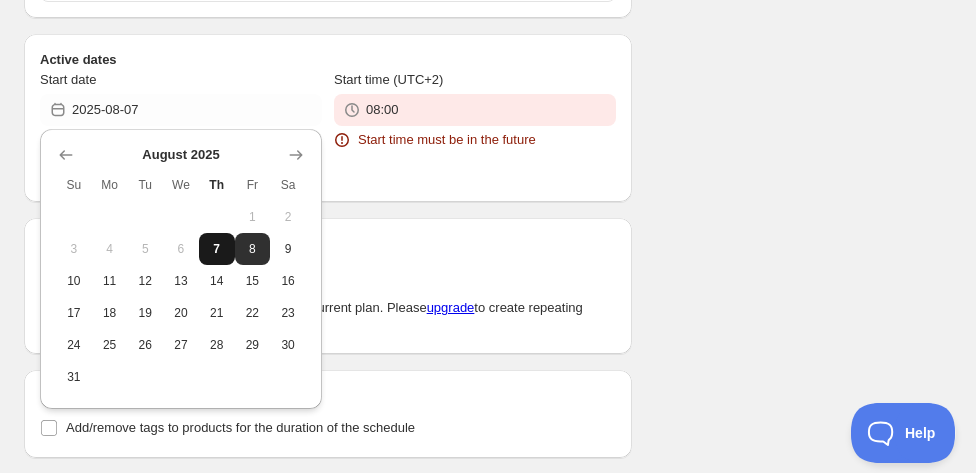click on "7" at bounding box center (217, 249) 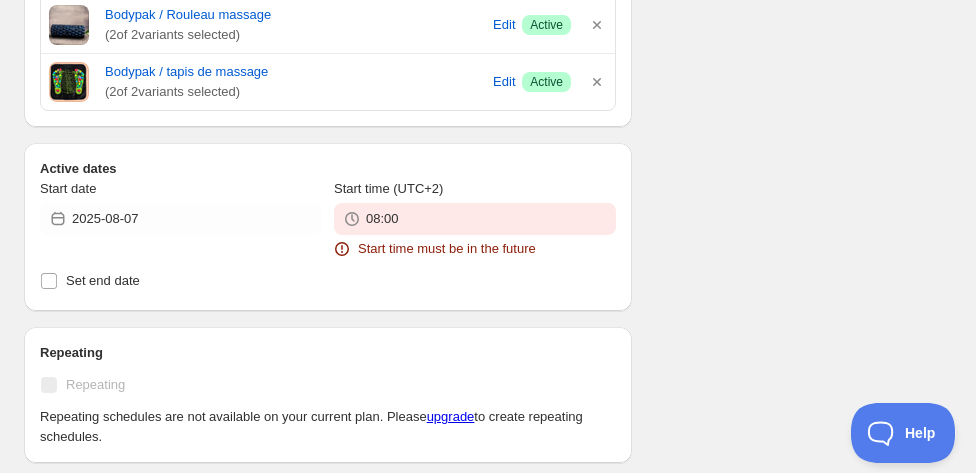 scroll, scrollTop: 1100, scrollLeft: 0, axis: vertical 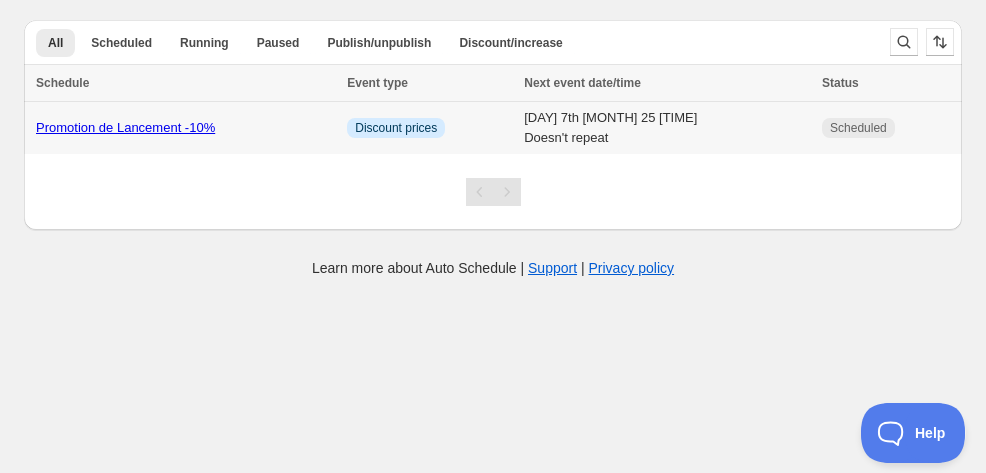 click on "Discount prices" at bounding box center [396, 128] 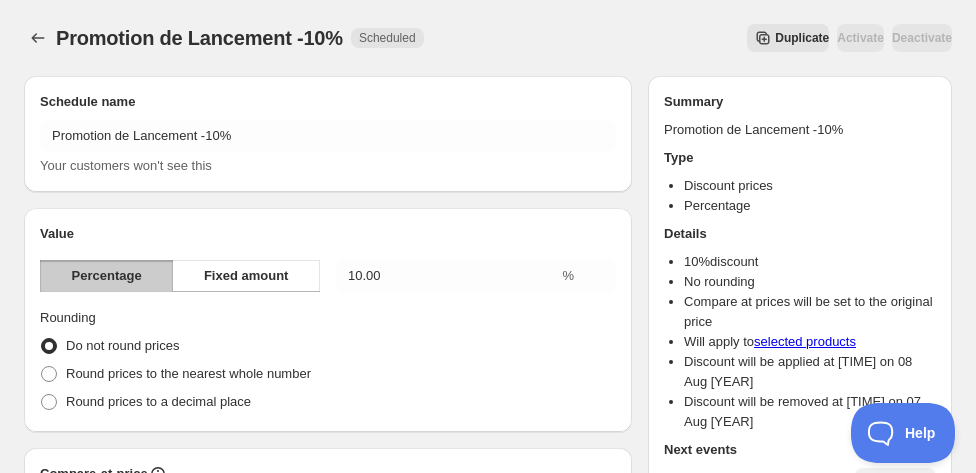 click on "Deactivate" at bounding box center [922, 38] 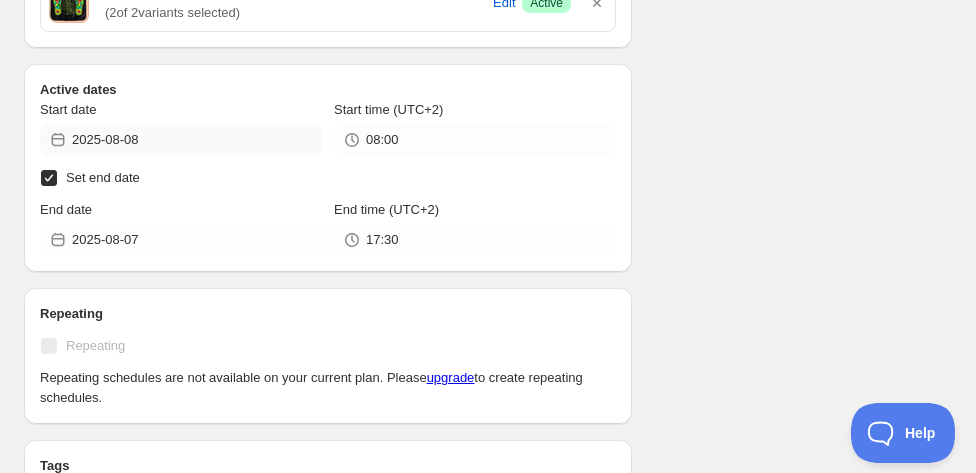 scroll, scrollTop: 1100, scrollLeft: 0, axis: vertical 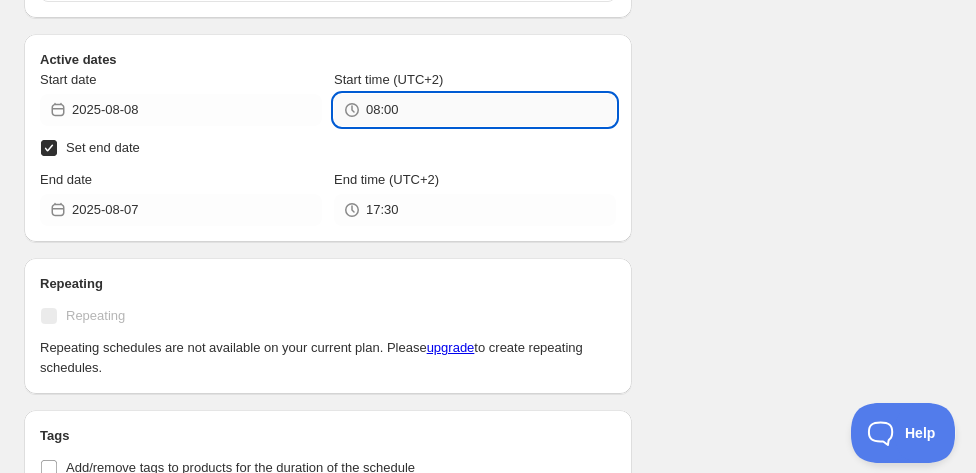 click on "08:00" at bounding box center [491, 110] 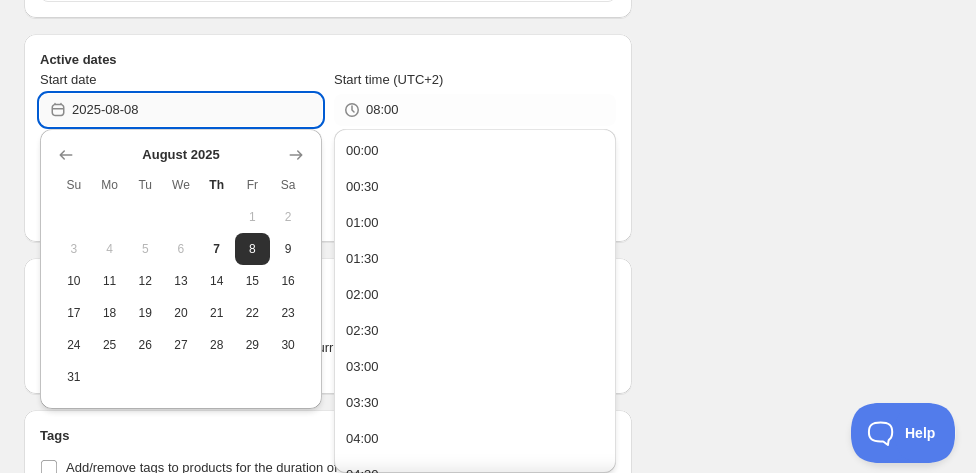 click on "2025-08-08" at bounding box center [197, 110] 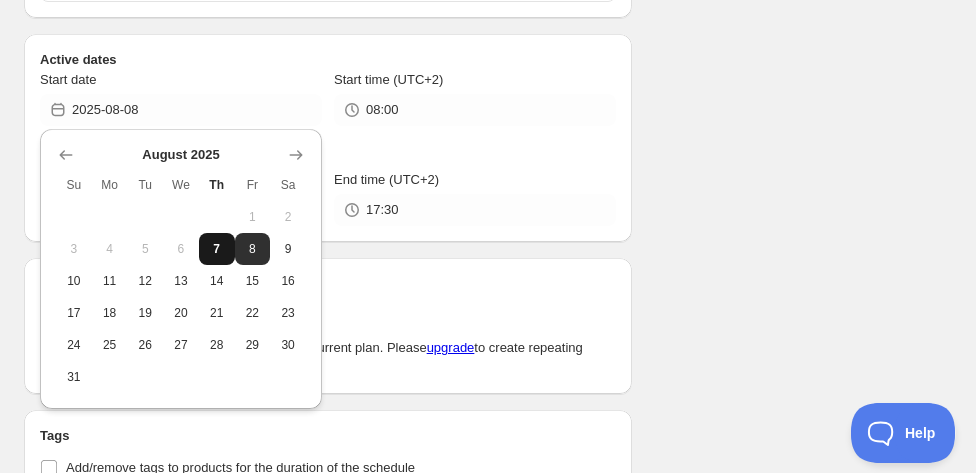 click on "7" at bounding box center [217, 249] 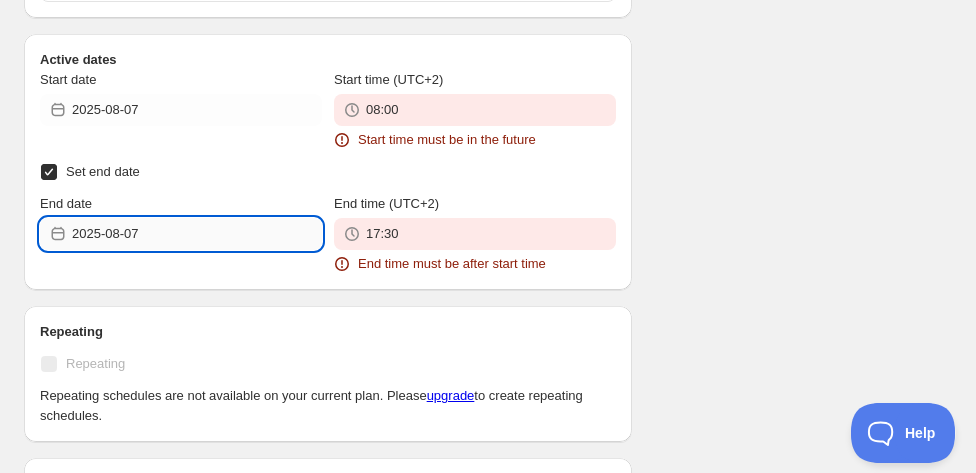 click on "2025-08-07" at bounding box center (197, 234) 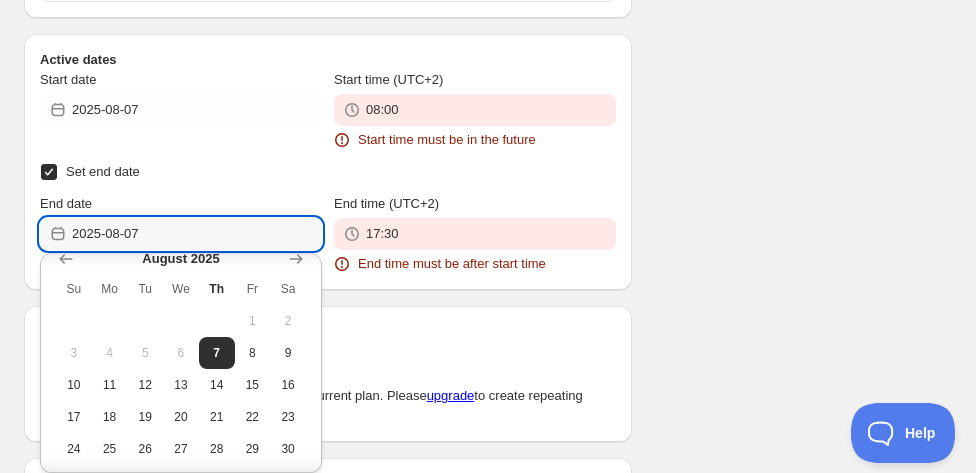scroll, scrollTop: 0, scrollLeft: 0, axis: both 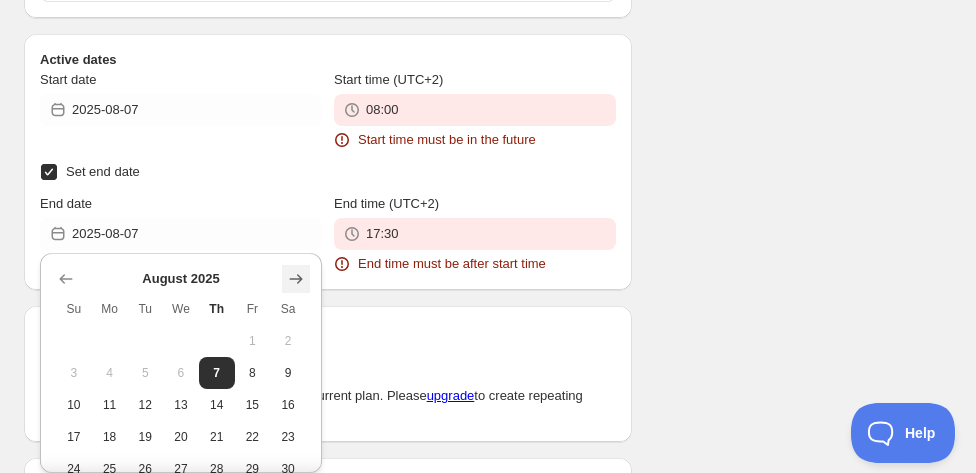 click 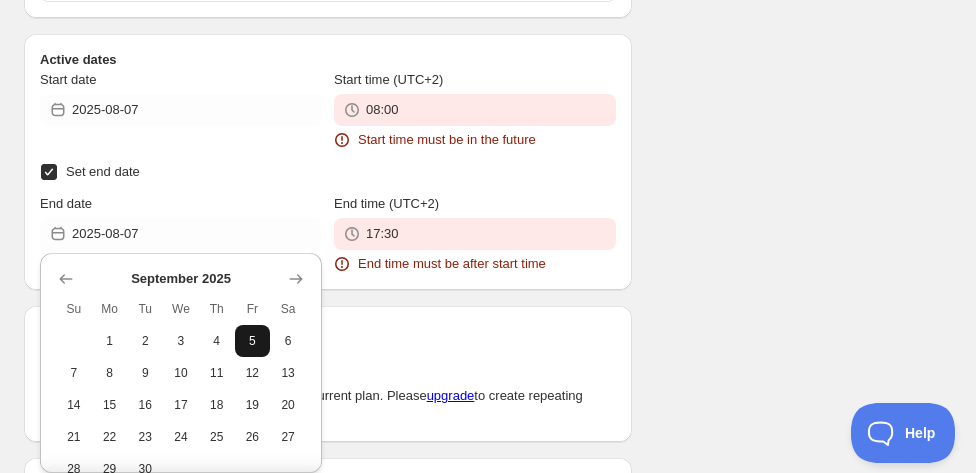 click on "5" at bounding box center [253, 341] 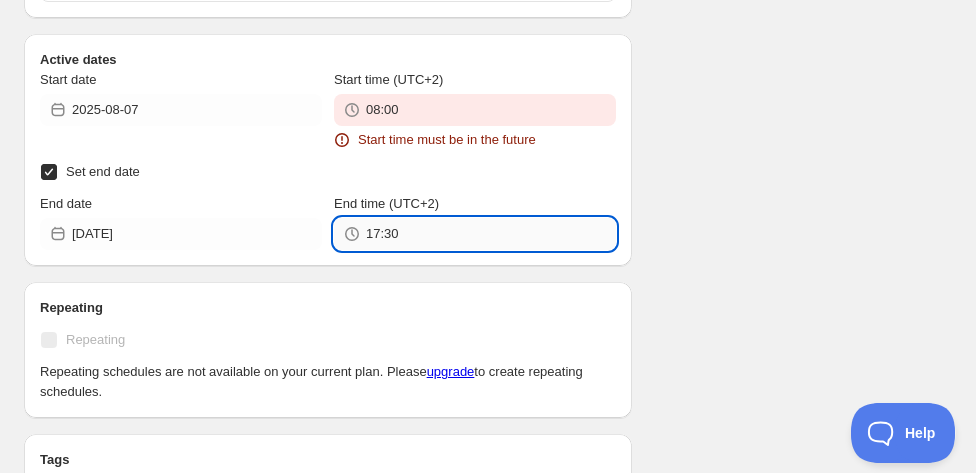click on "17:30" at bounding box center [491, 234] 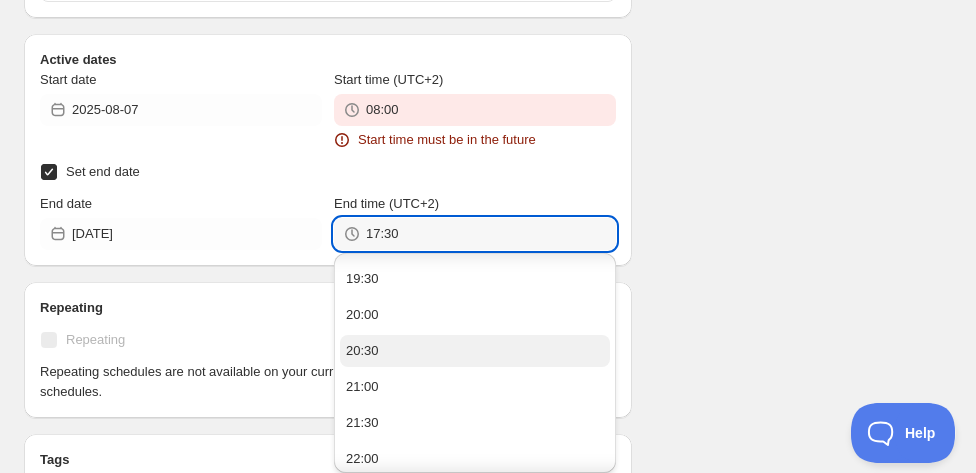 scroll, scrollTop: 1516, scrollLeft: 0, axis: vertical 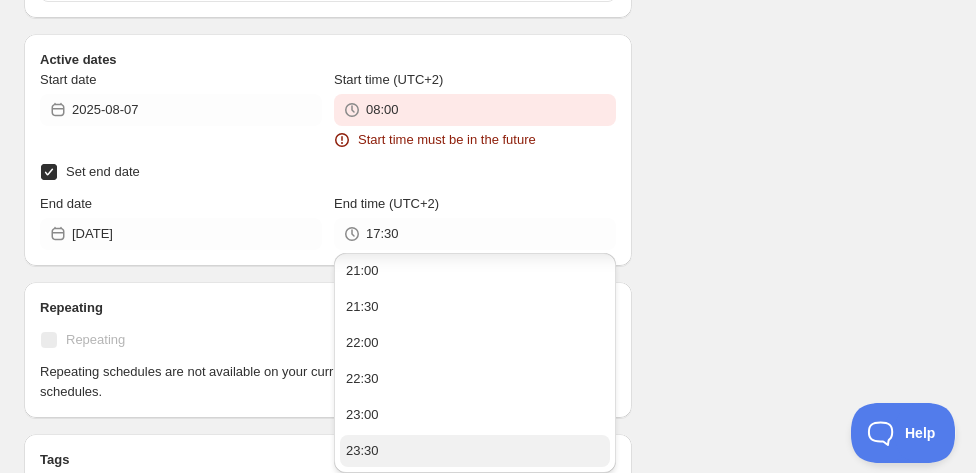 click on "23:30" at bounding box center [362, 451] 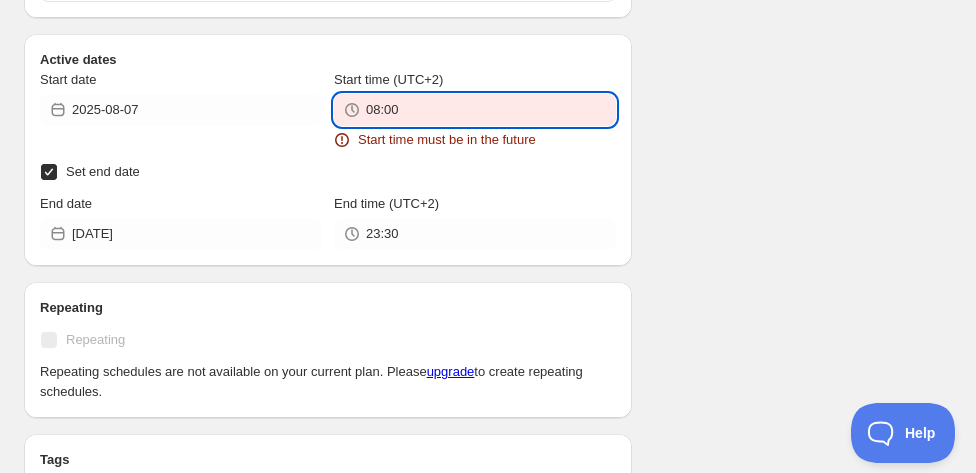 click on "08:00" at bounding box center [491, 110] 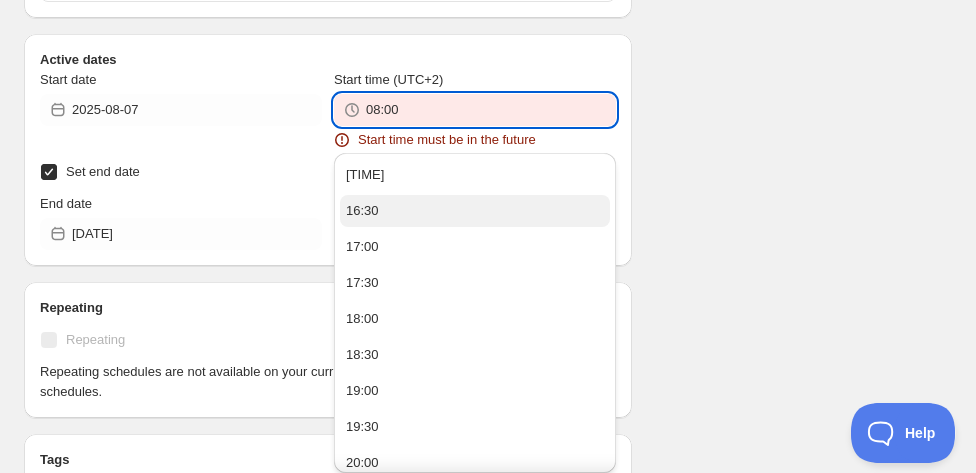 click on "16:30" at bounding box center [475, 211] 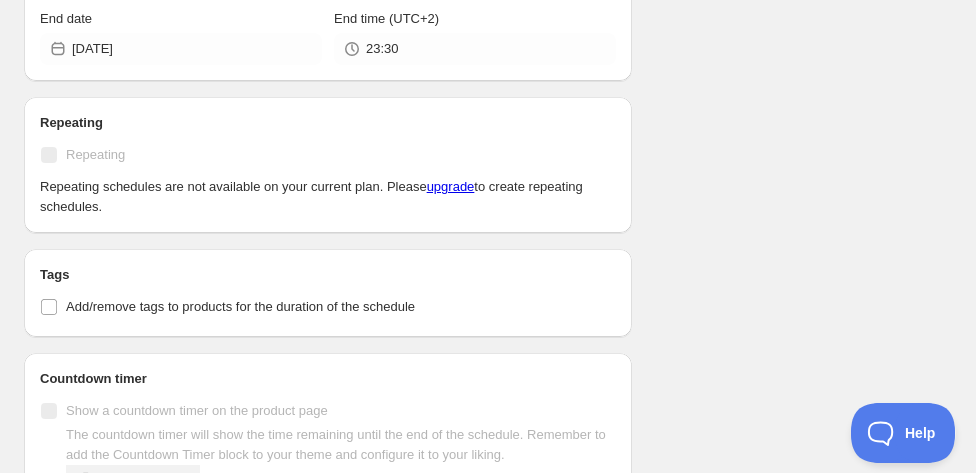 scroll, scrollTop: 1134, scrollLeft: 0, axis: vertical 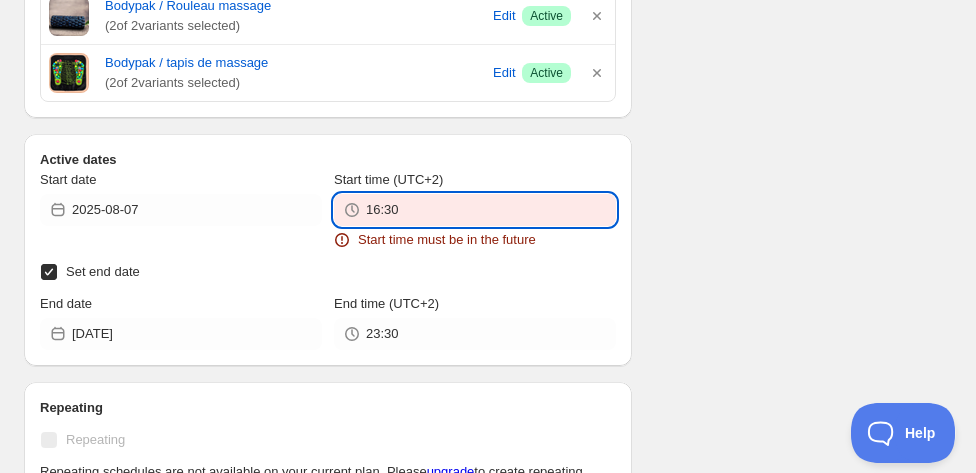 click on "16:30" at bounding box center [491, 210] 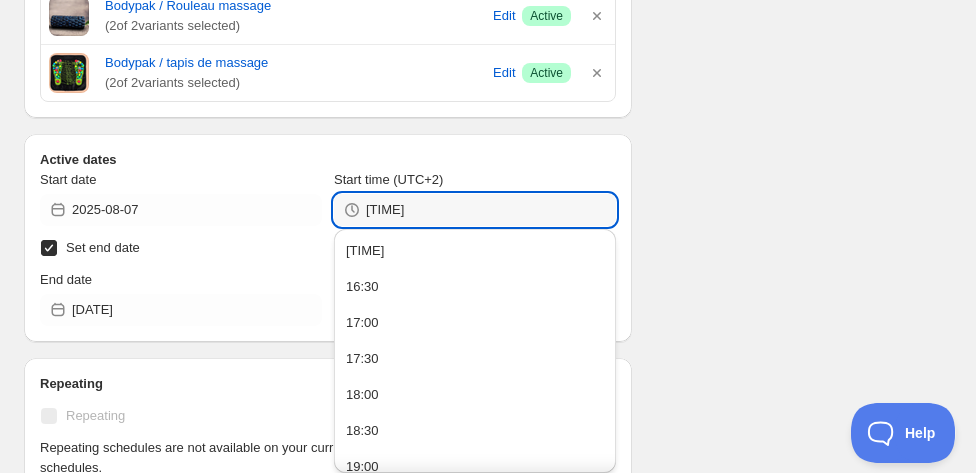type on "[TIME]" 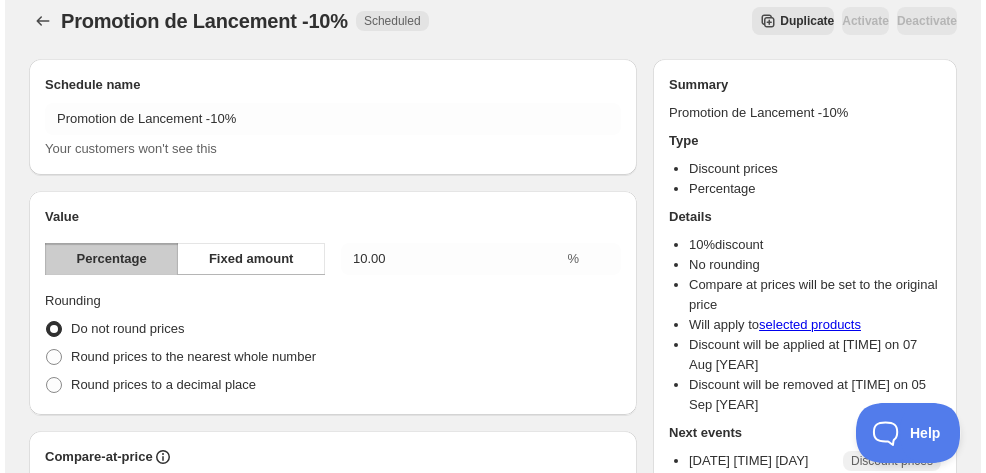 scroll, scrollTop: 0, scrollLeft: 0, axis: both 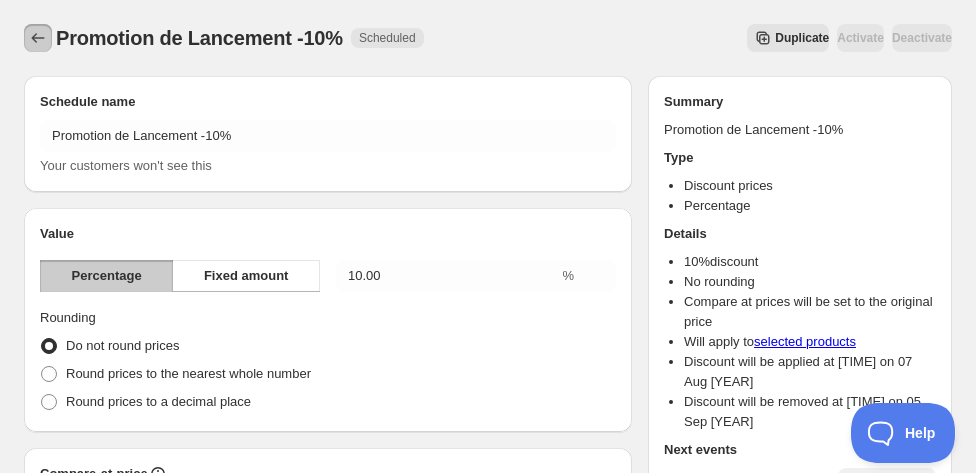click 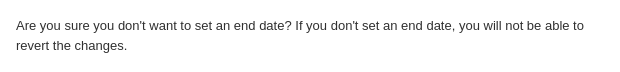 scroll, scrollTop: 0, scrollLeft: 0, axis: both 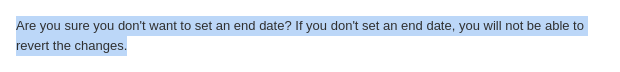 drag, startPoint x: 10, startPoint y: 24, endPoint x: 153, endPoint y: 41, distance: 144.00694 